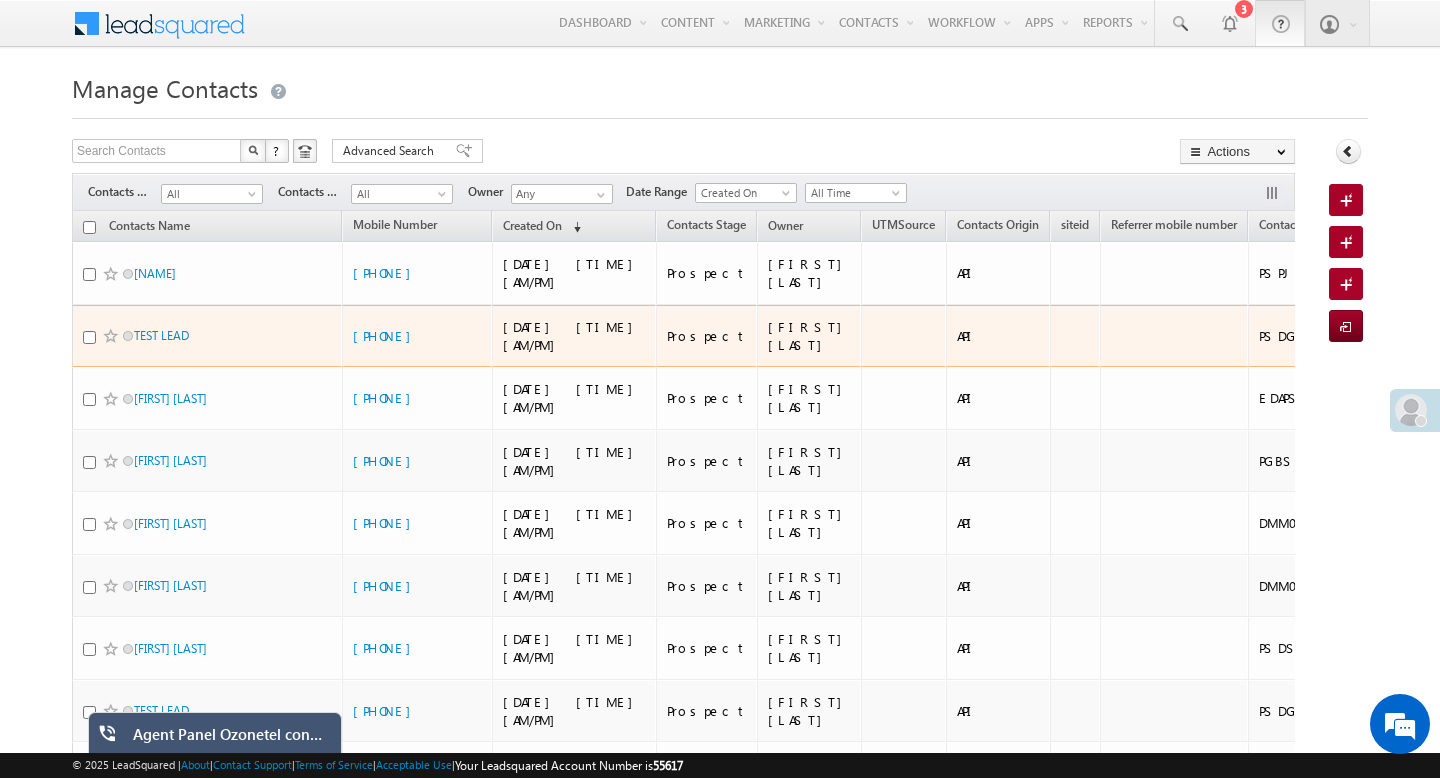scroll, scrollTop: 0, scrollLeft: 0, axis: both 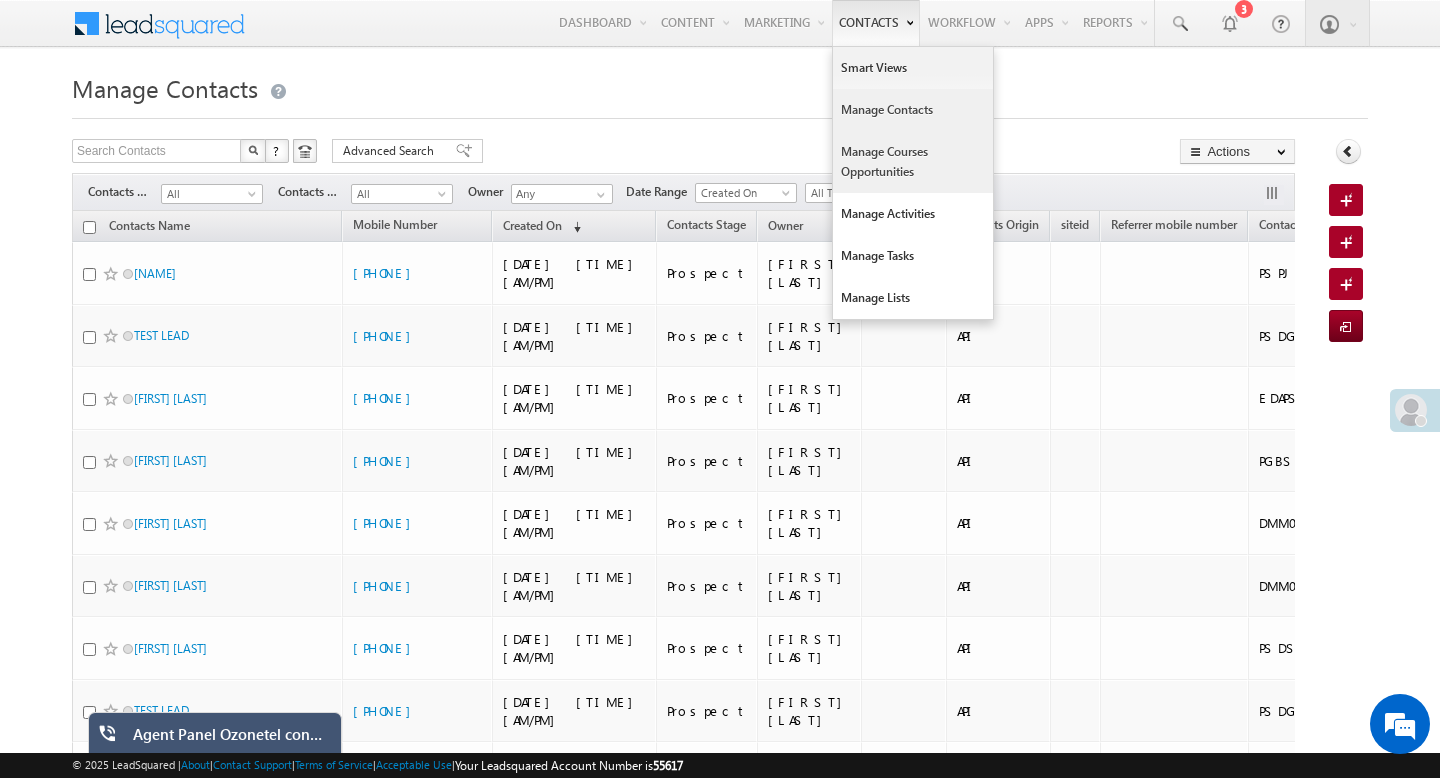click on "Manage Courses Opportunities" at bounding box center (913, 162) 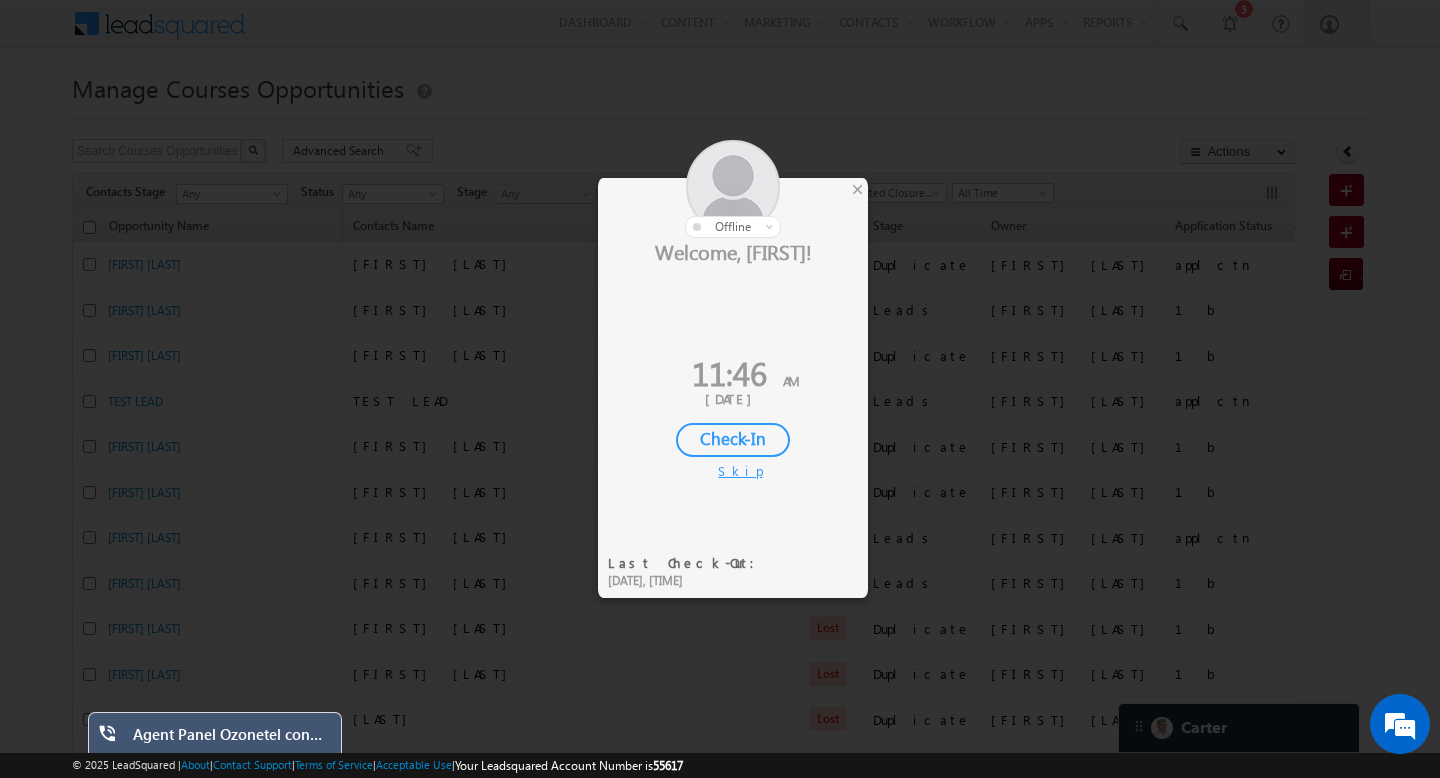scroll, scrollTop: 0, scrollLeft: 0, axis: both 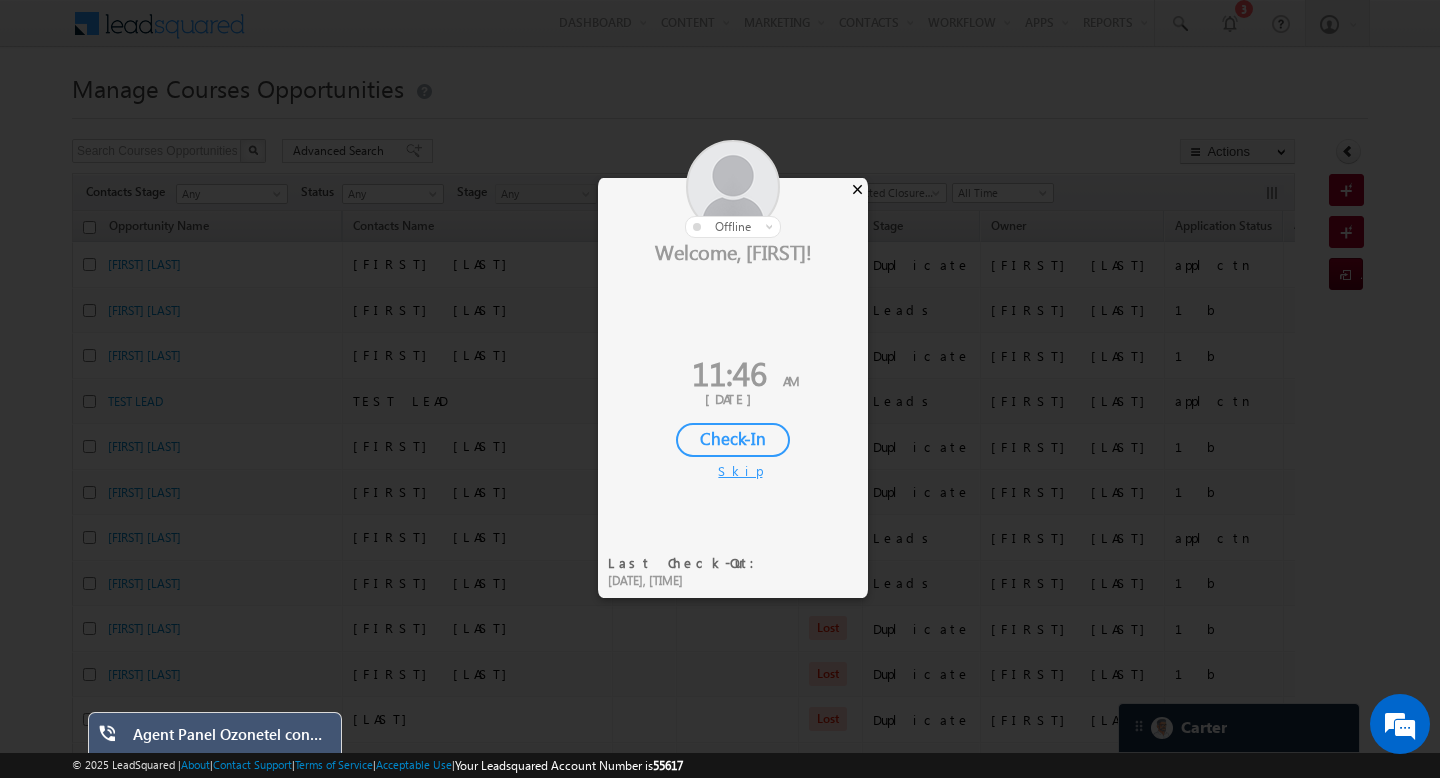 click on "×" at bounding box center [857, 189] 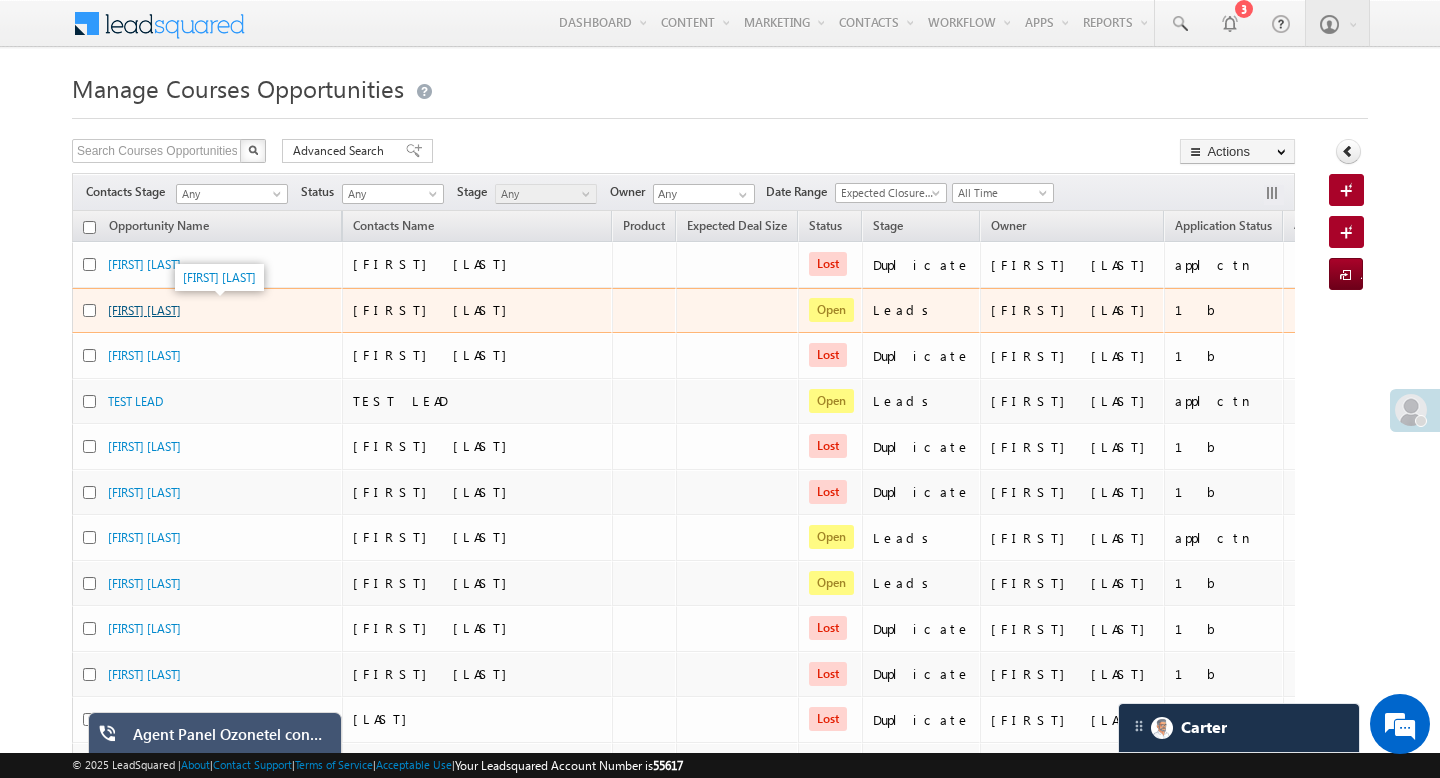 click on "[FIRST] [LAST]" at bounding box center (144, 310) 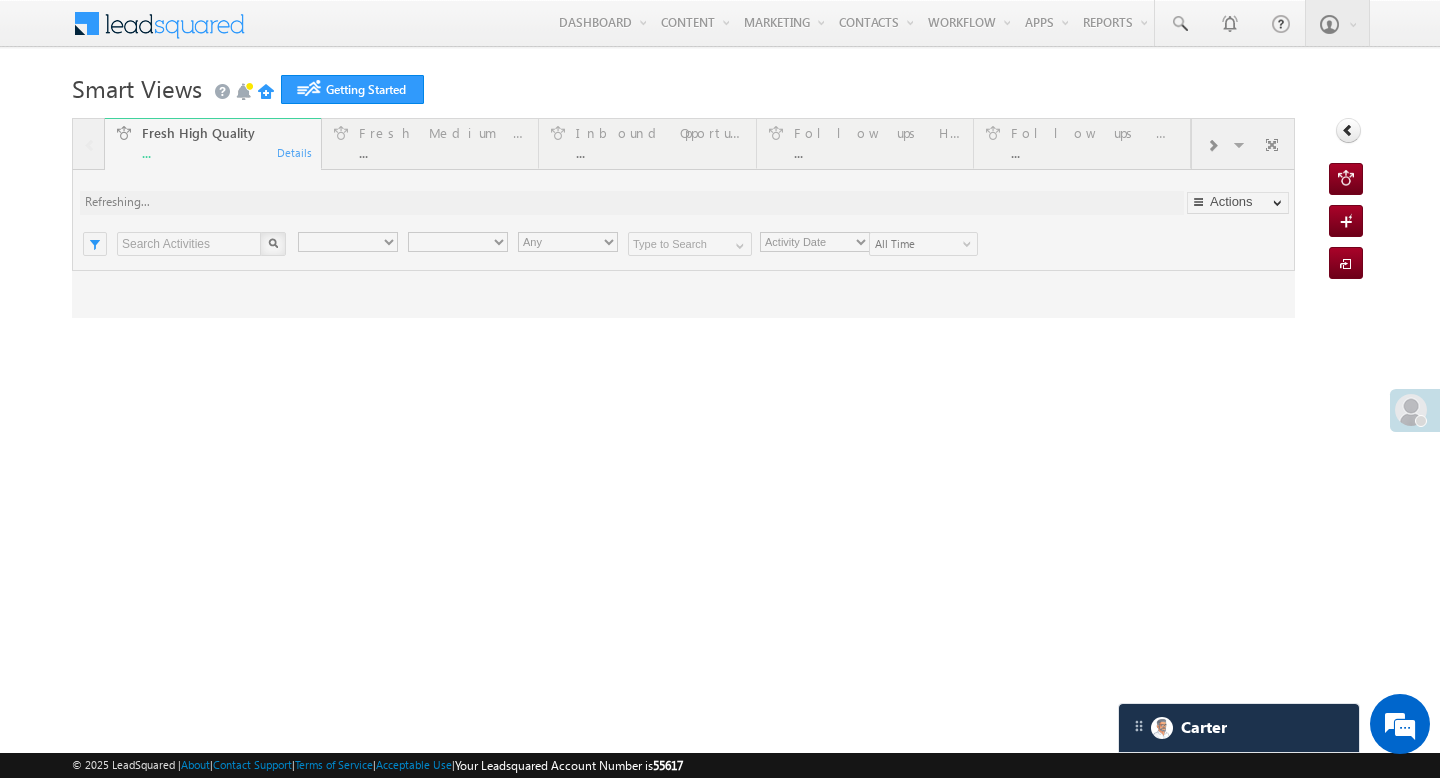 scroll, scrollTop: 0, scrollLeft: 0, axis: both 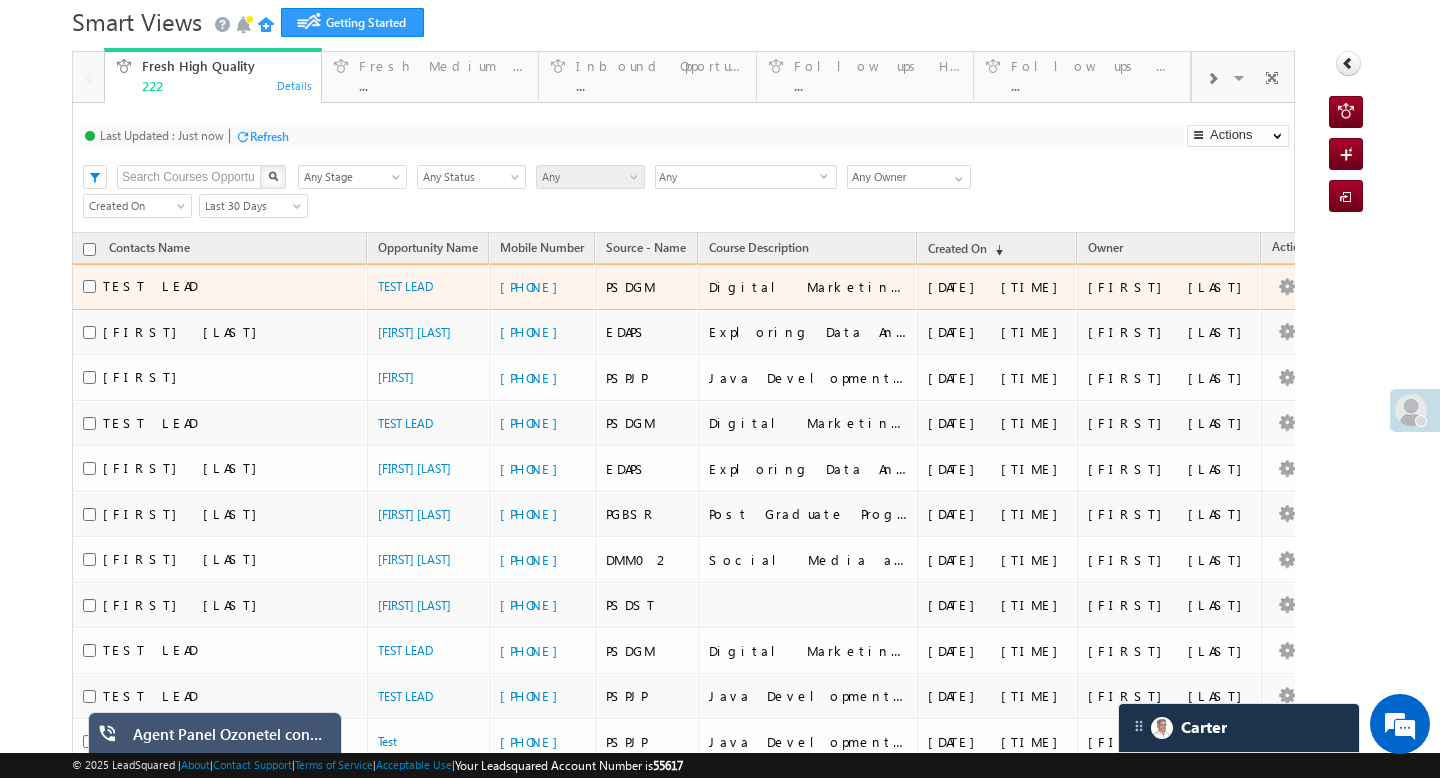 click on "TEST LEAD" at bounding box center (150, 285) 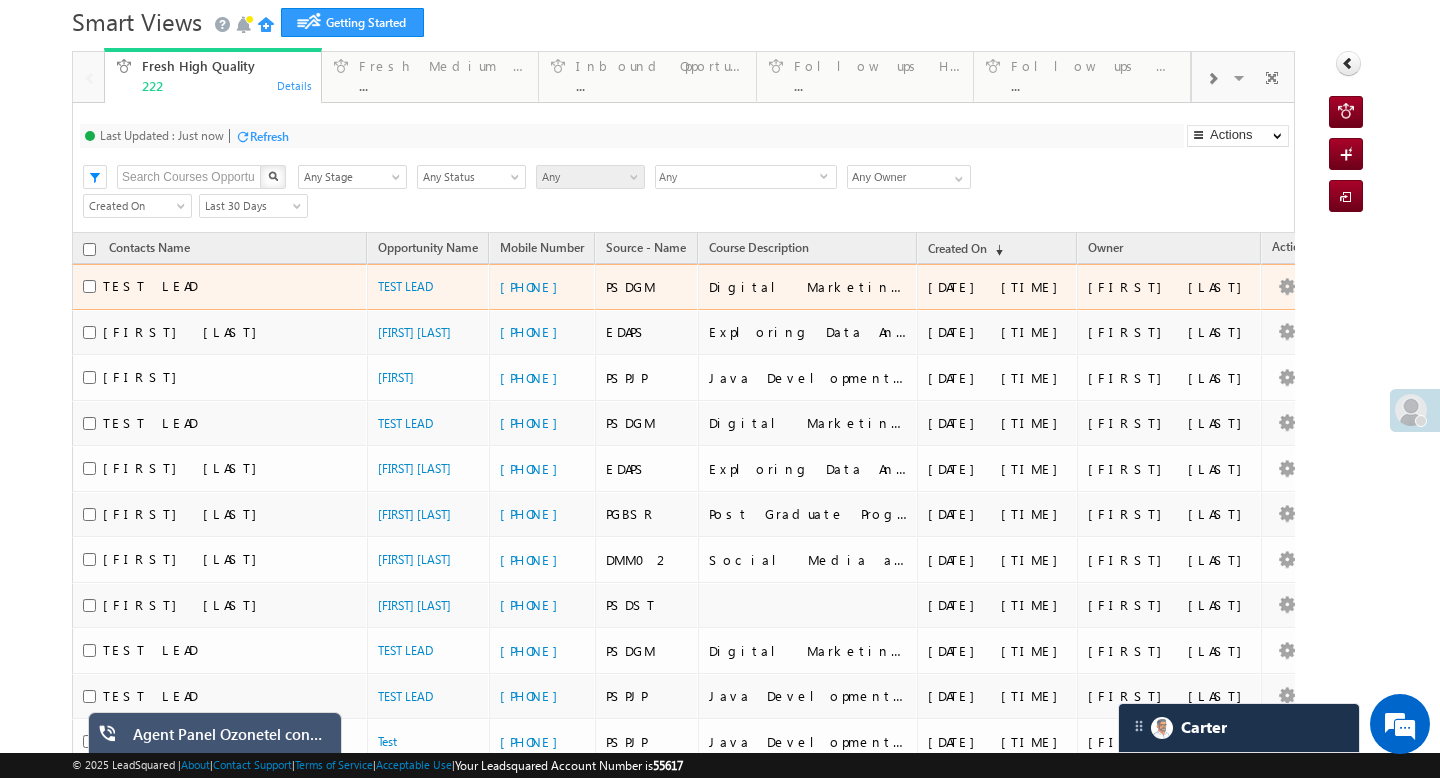 scroll, scrollTop: 0, scrollLeft: 0, axis: both 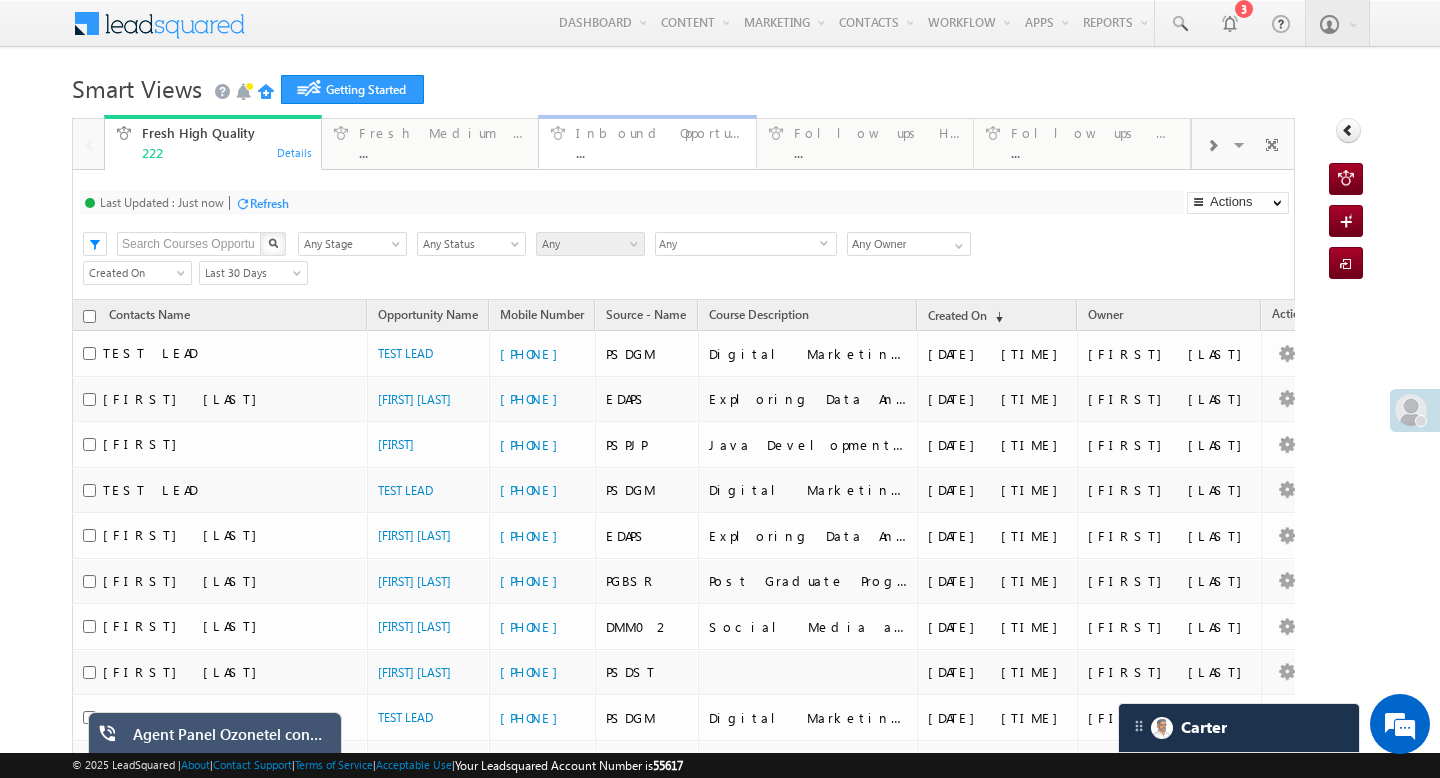 click on "Inbound Opportunities" at bounding box center [659, 133] 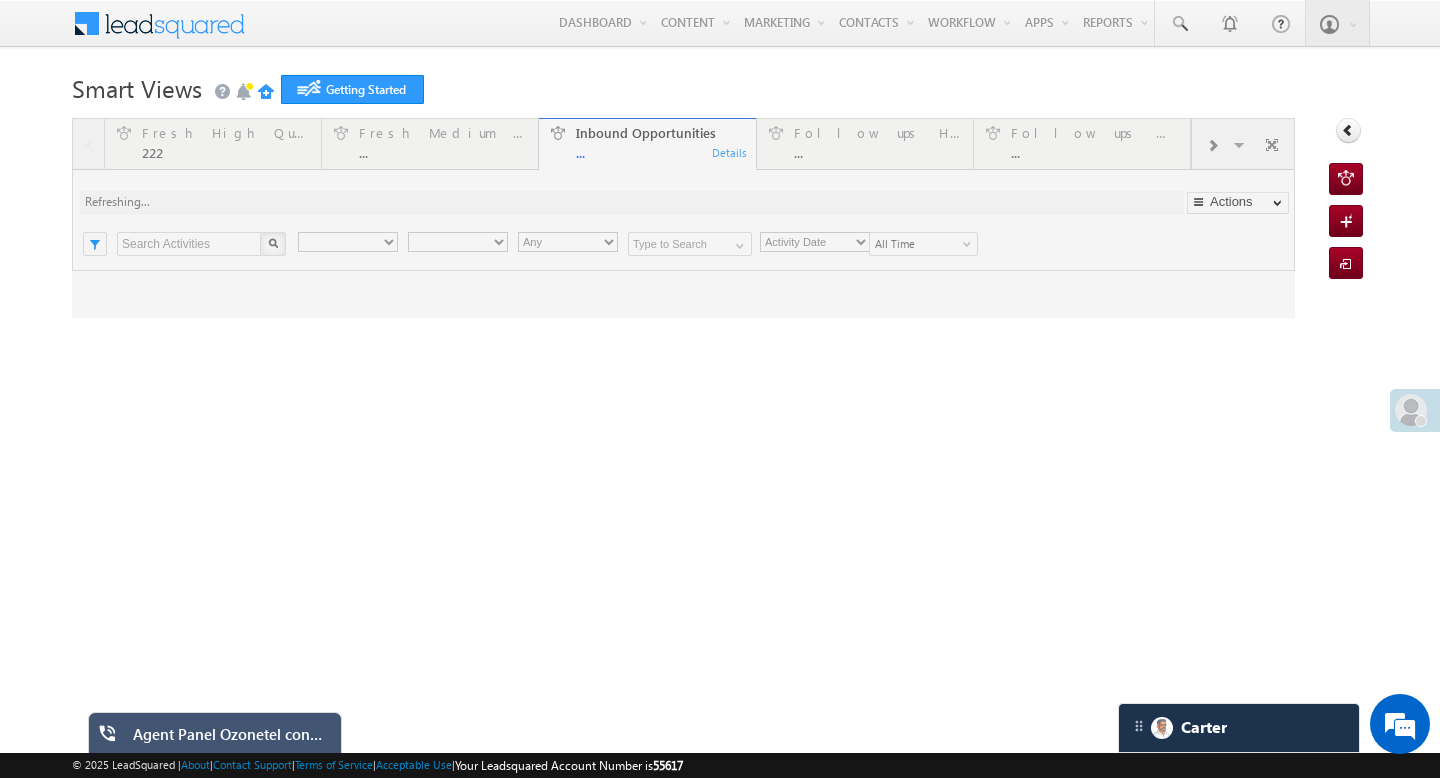 scroll, scrollTop: 0, scrollLeft: 0, axis: both 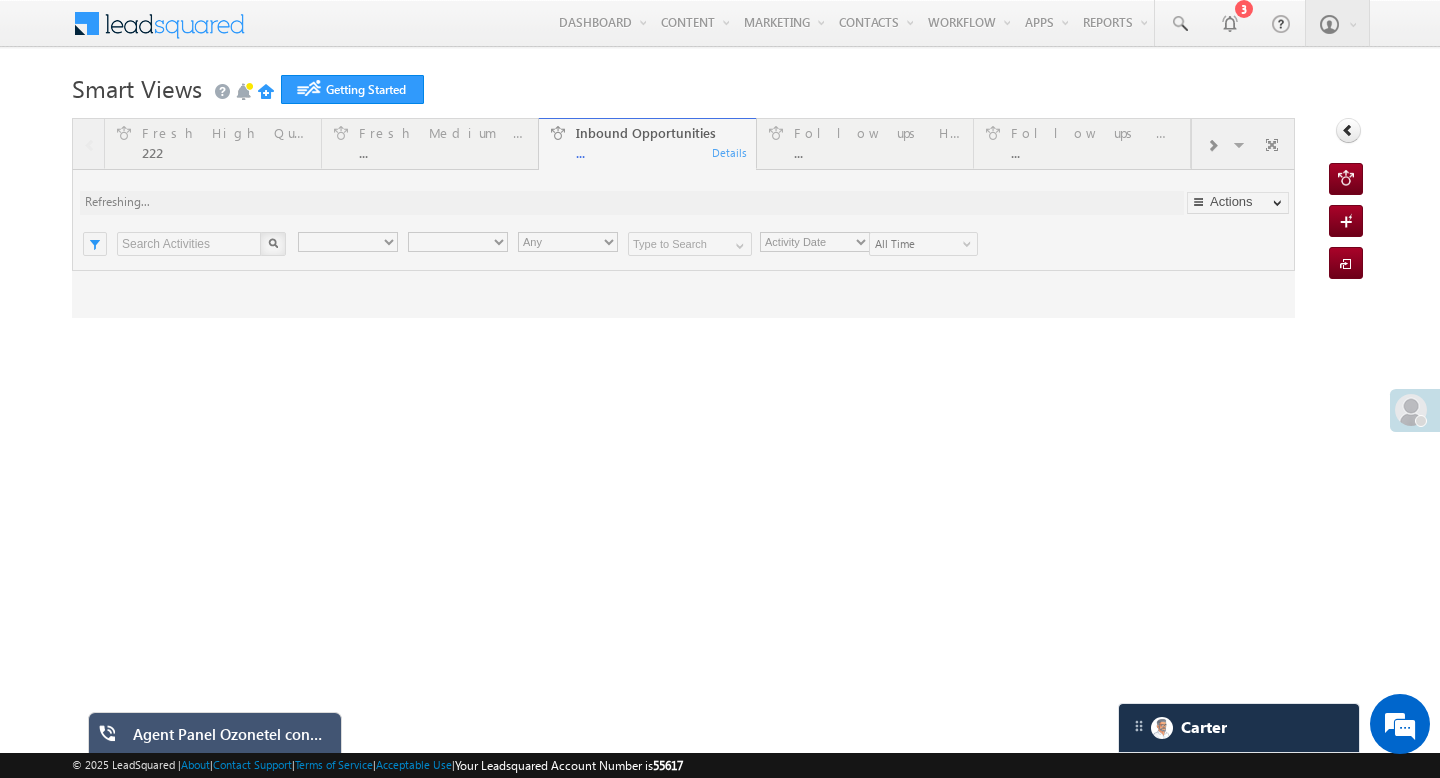 type on "Any Owner" 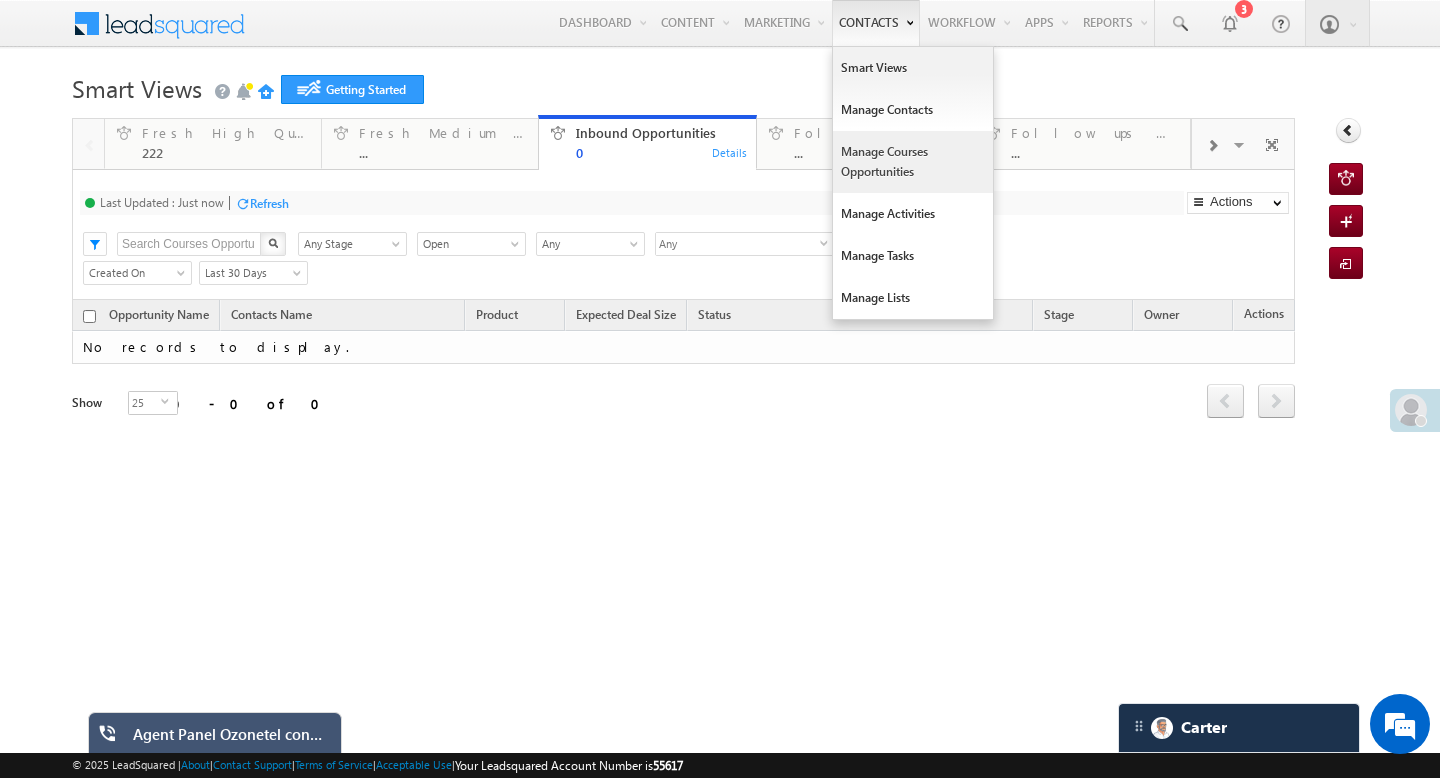 click on "Manage Courses Opportunities" at bounding box center (913, 162) 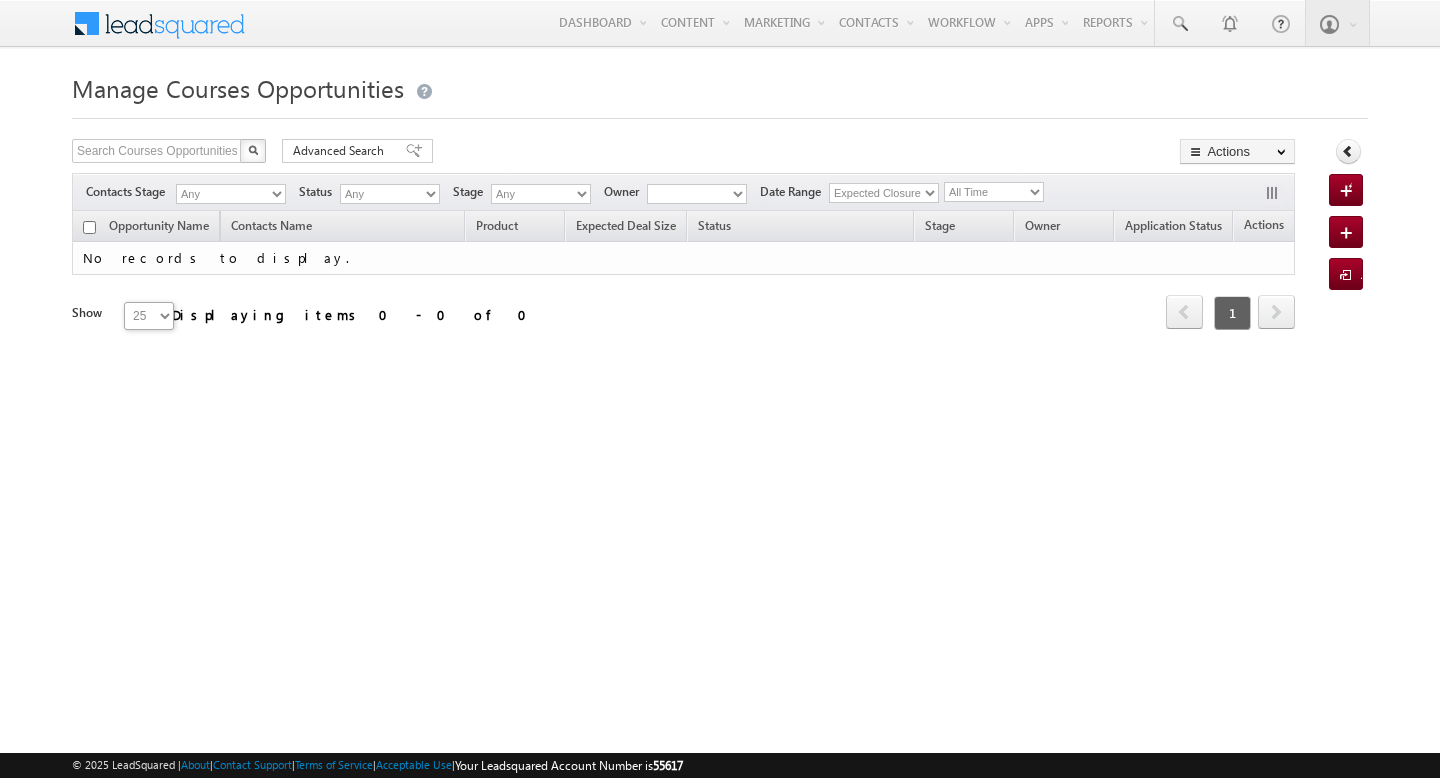 scroll, scrollTop: 0, scrollLeft: 0, axis: both 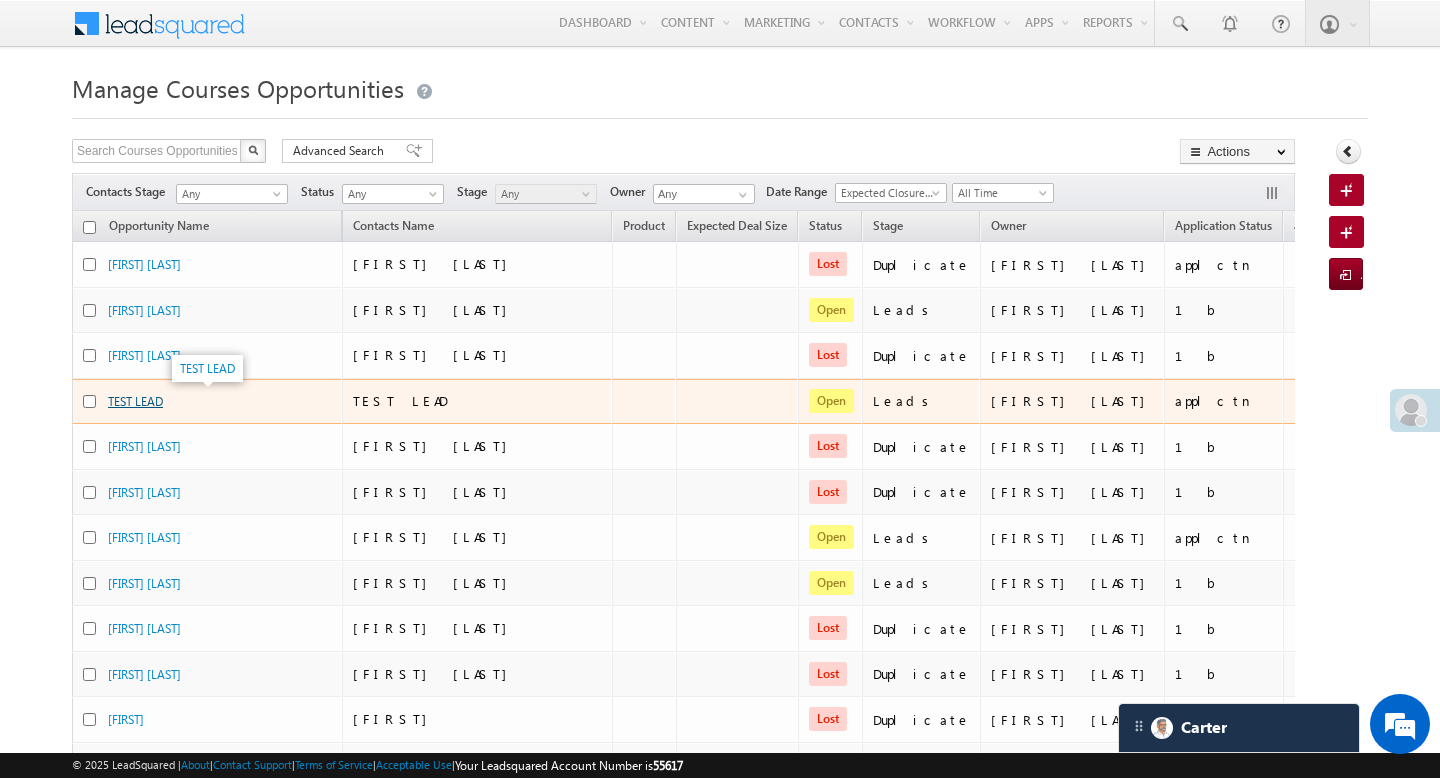 click on "TEST LEAD" at bounding box center [135, 401] 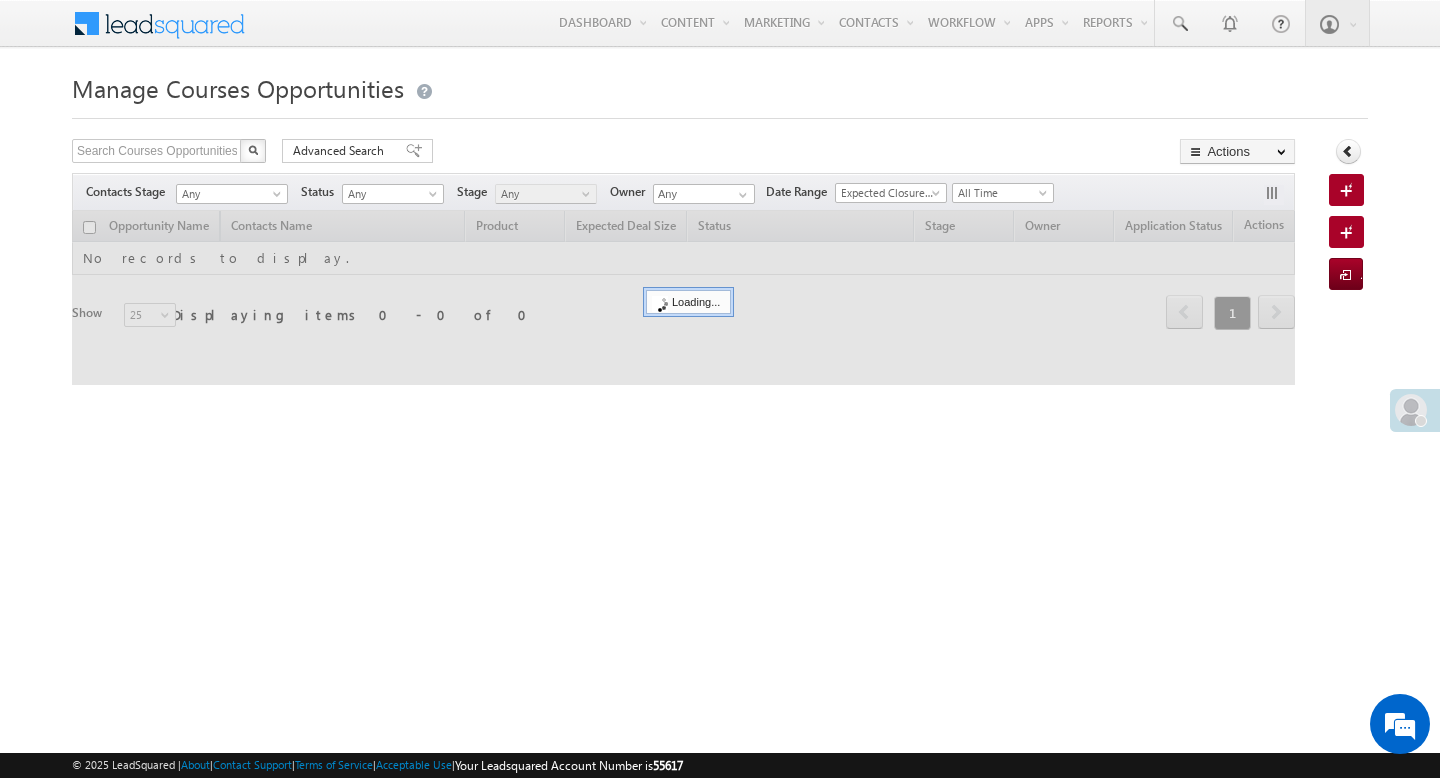 scroll, scrollTop: 0, scrollLeft: 0, axis: both 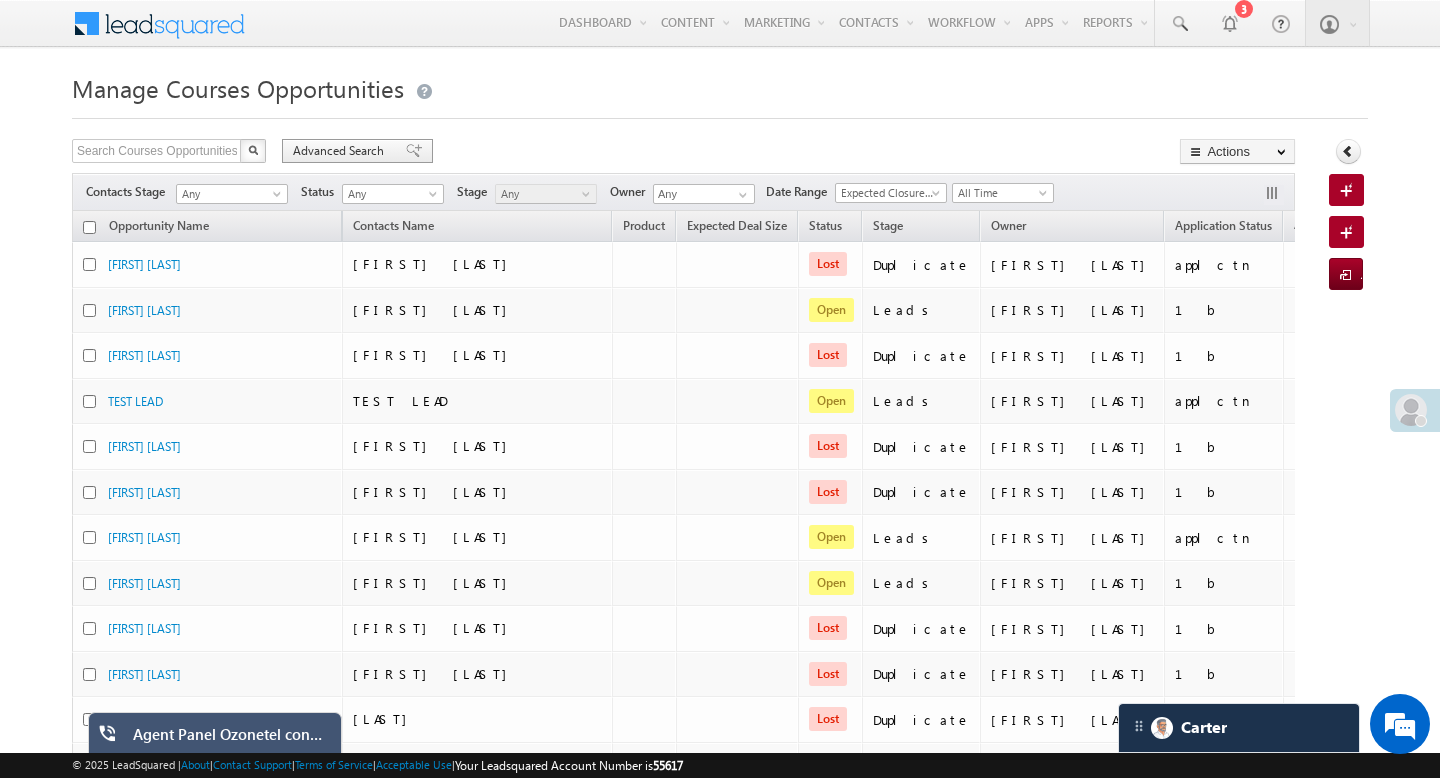 click on "Advanced Search" at bounding box center (341, 151) 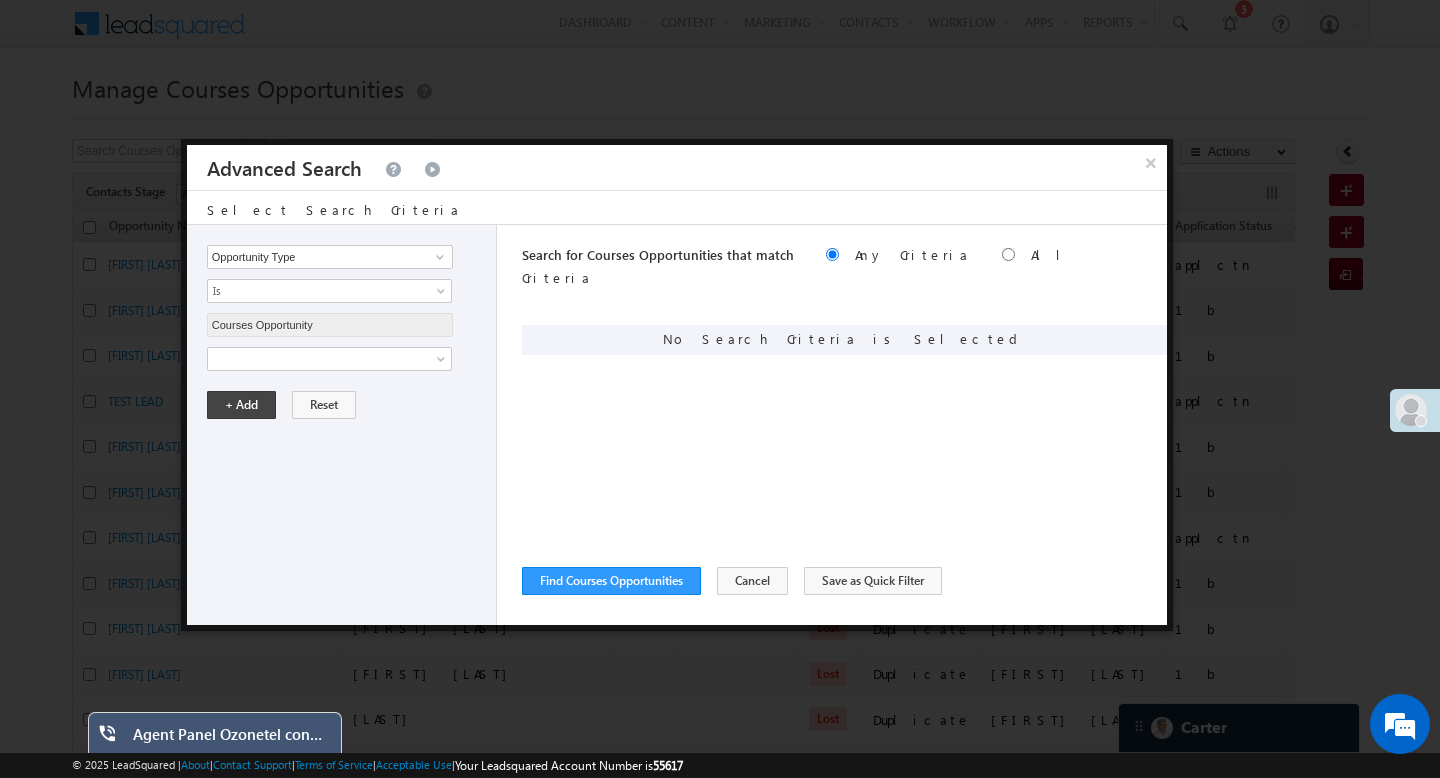 scroll, scrollTop: 0, scrollLeft: 0, axis: both 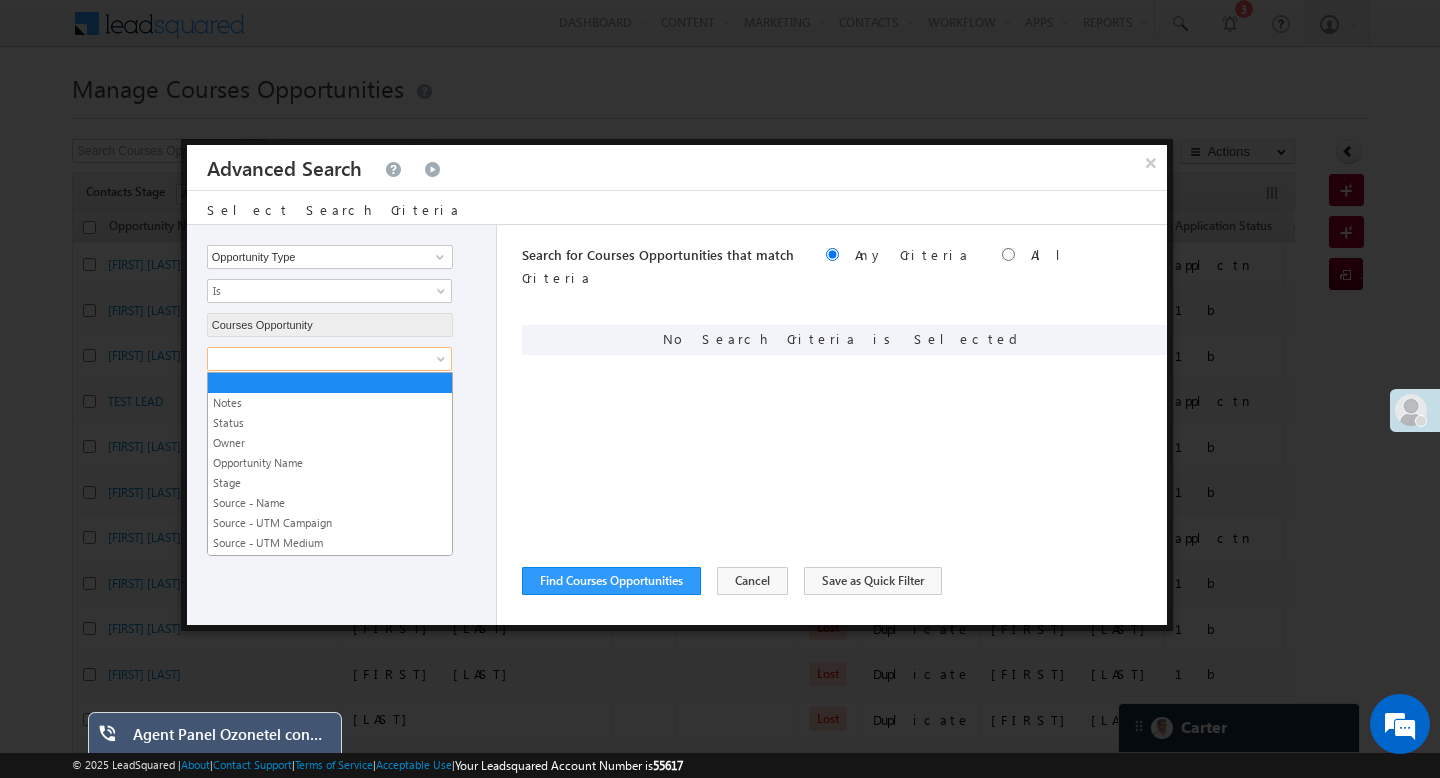 click at bounding box center [316, 359] 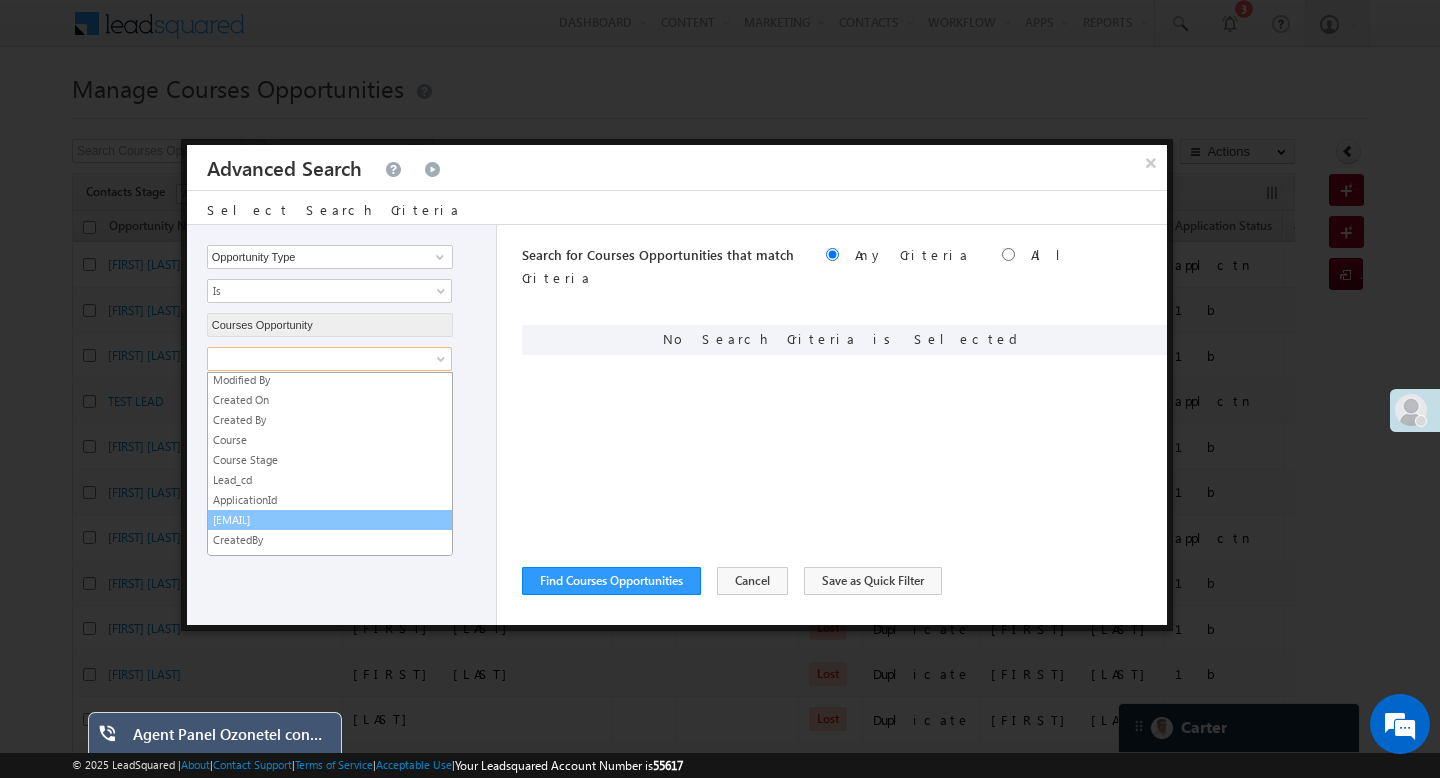 scroll, scrollTop: 402, scrollLeft: 0, axis: vertical 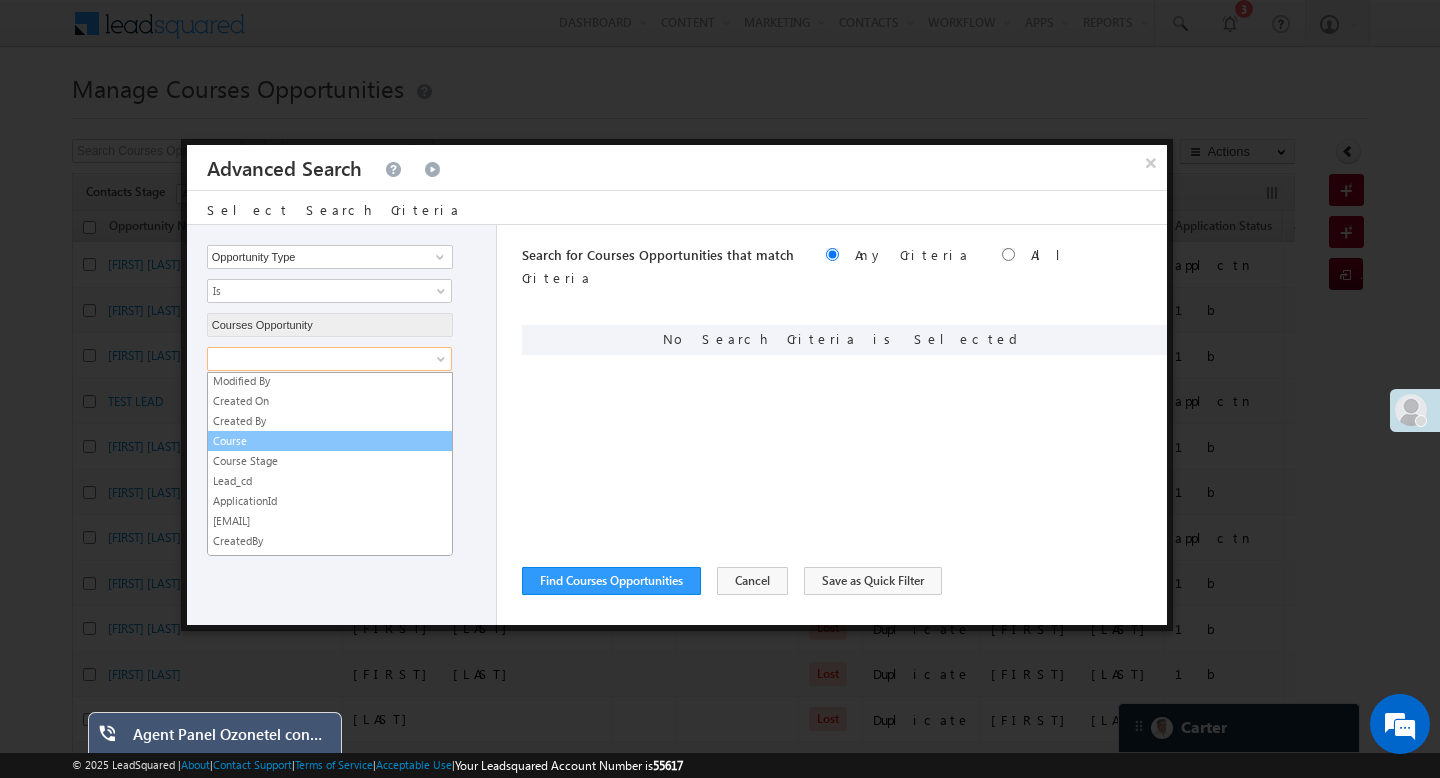 click on "Course" at bounding box center (330, 441) 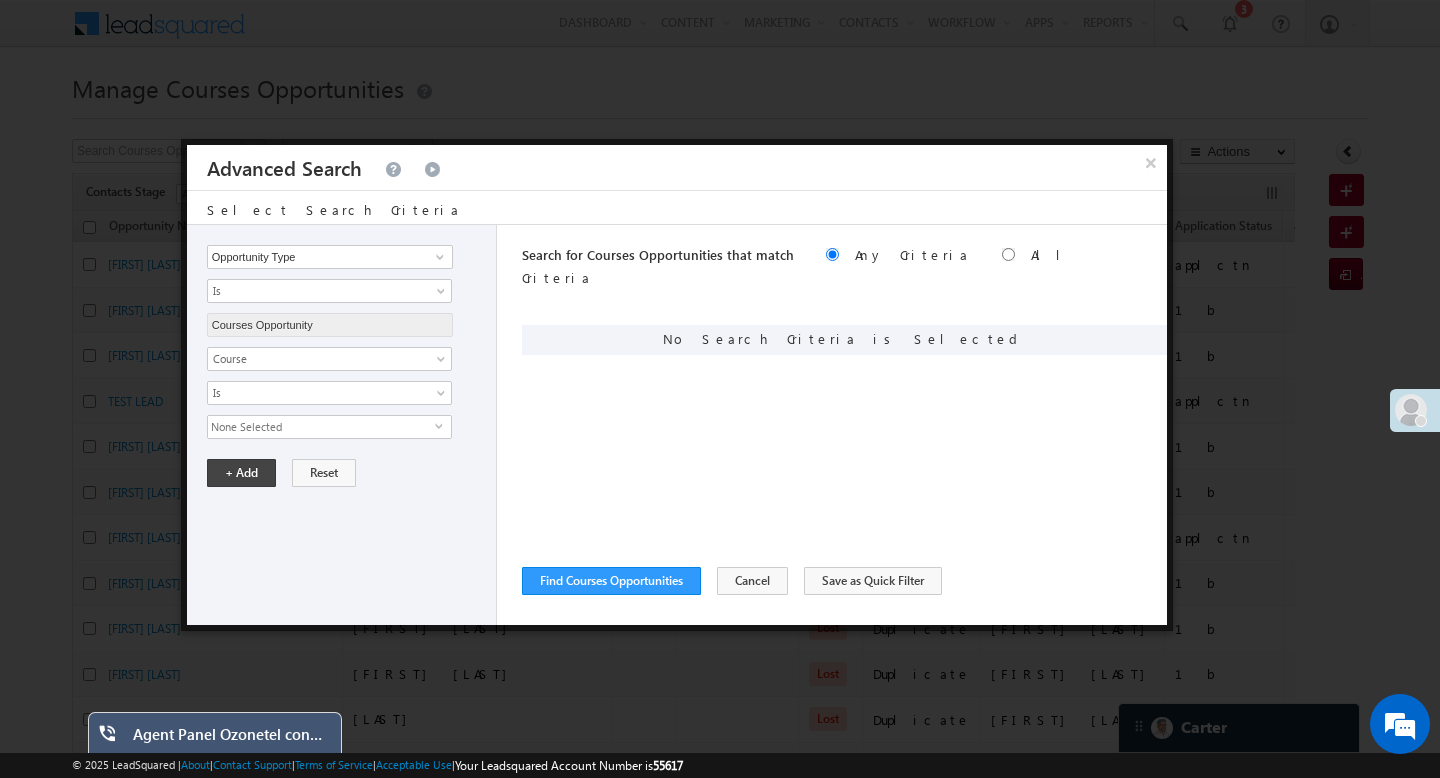 click on "None Selected" at bounding box center (321, 427) 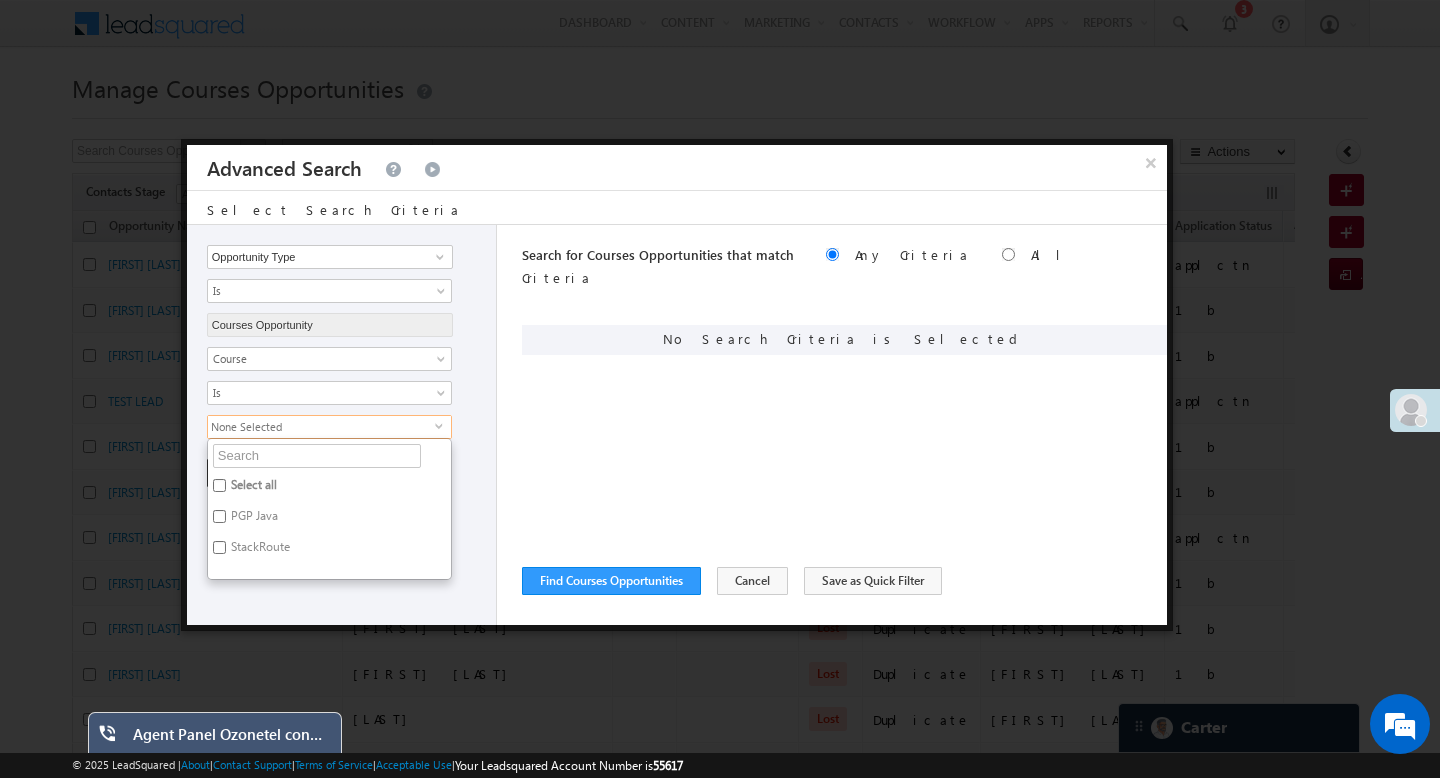 click on "StackRoute" at bounding box center (259, 550) 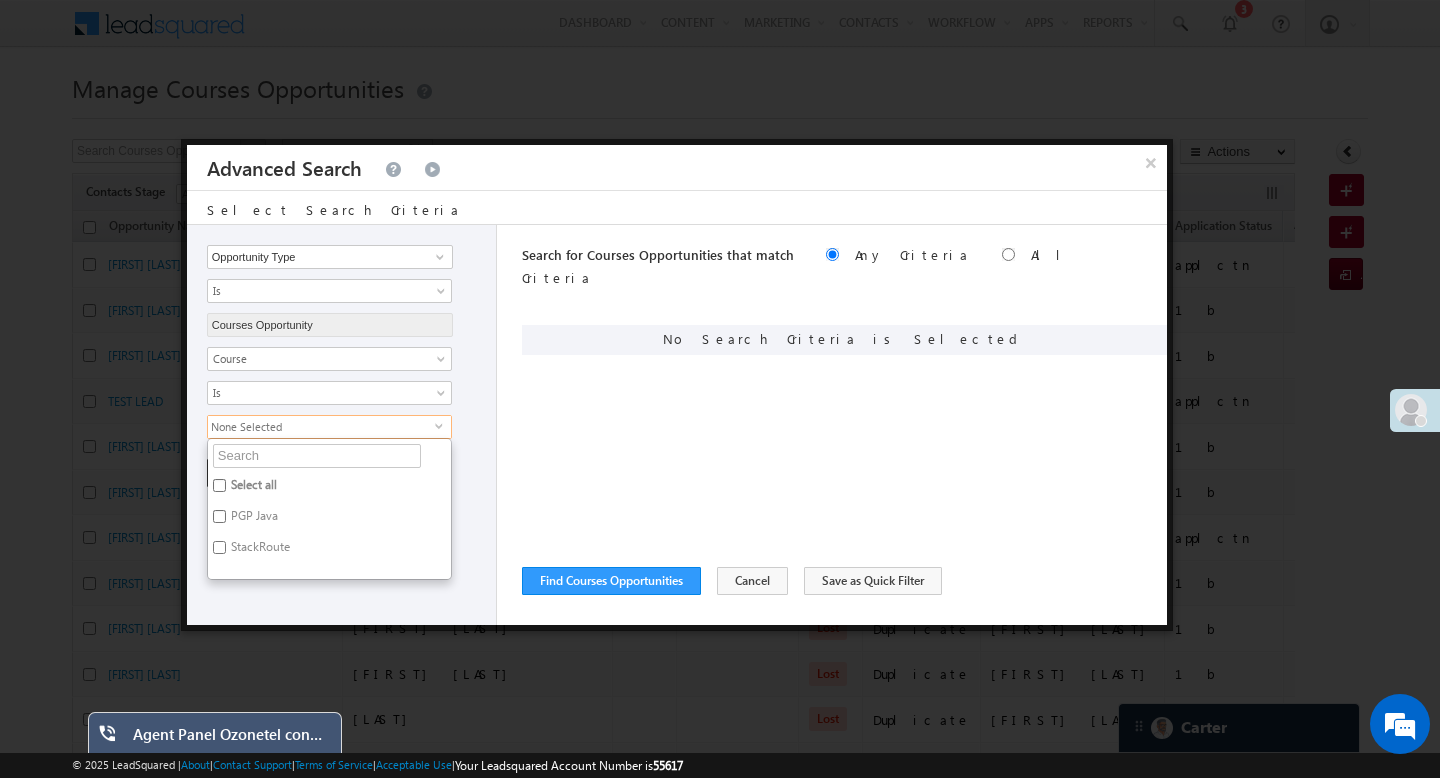 click on "StackRoute" at bounding box center [219, 547] 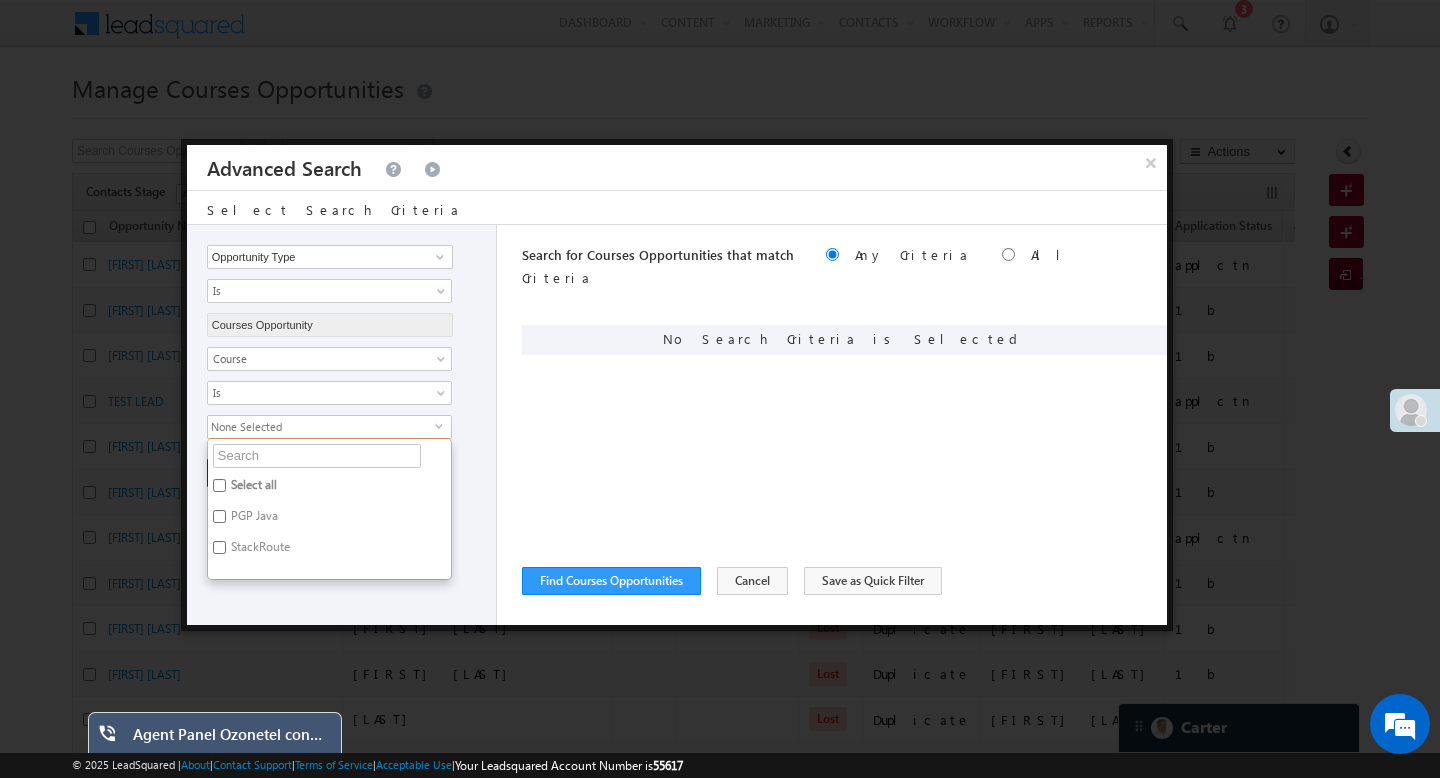 checkbox on "true" 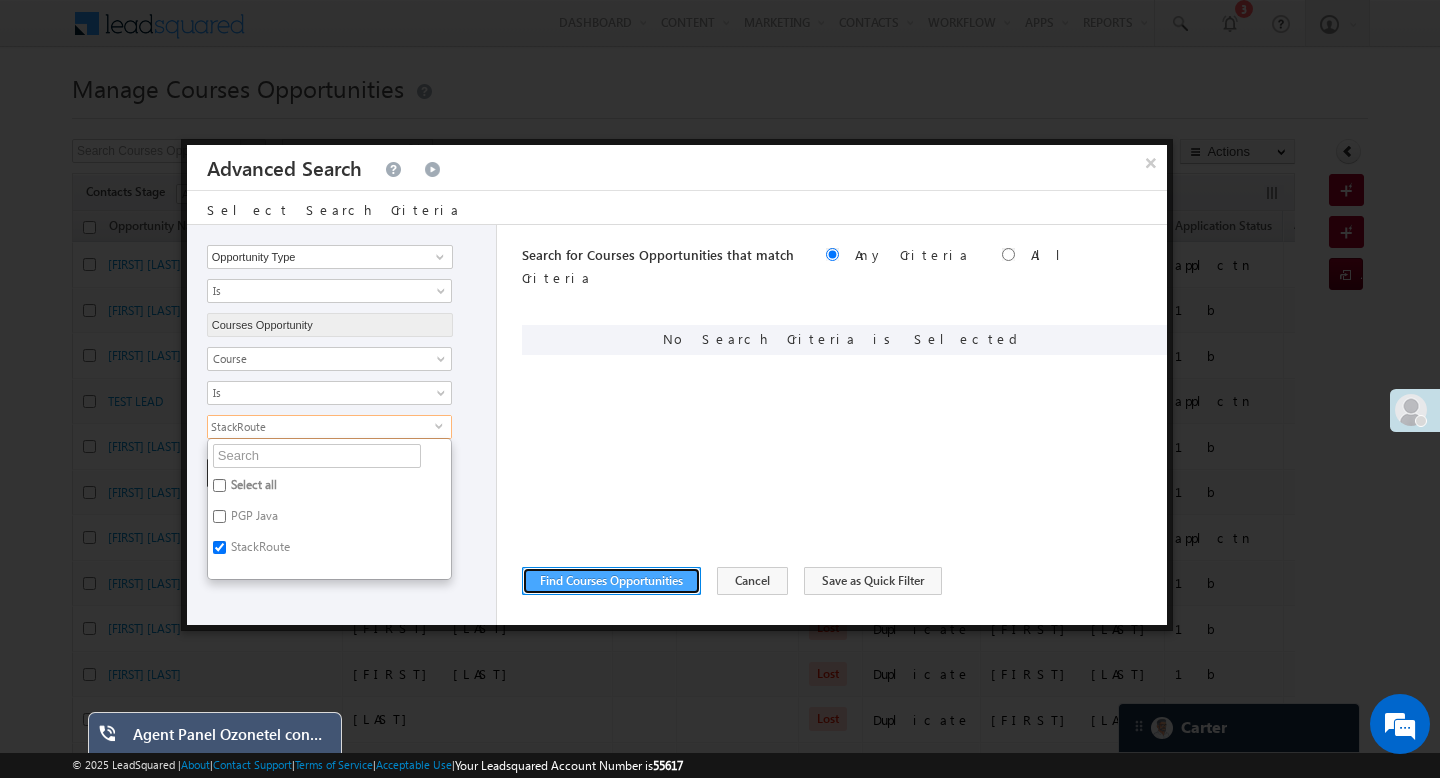 click on "Find Courses Opportunities" at bounding box center (611, 581) 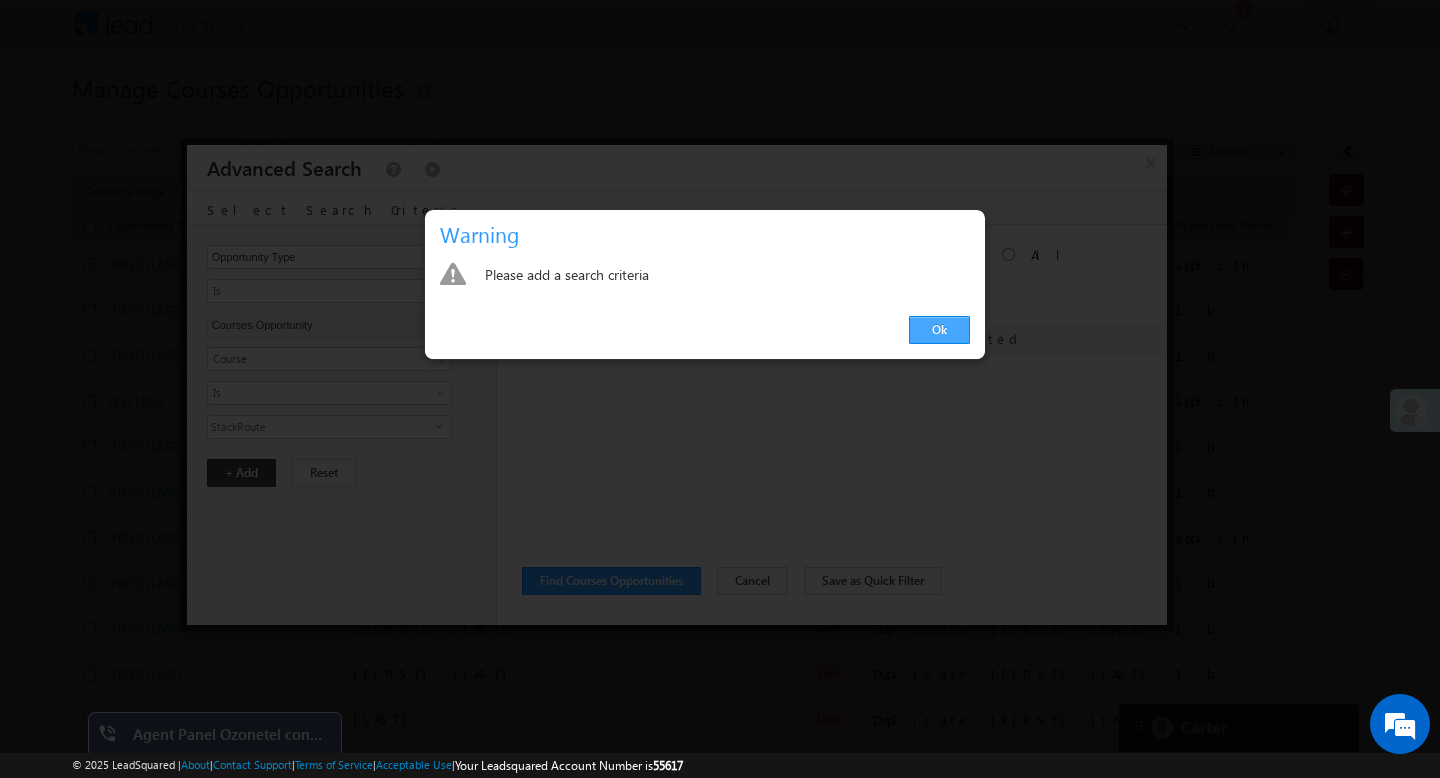 click on "Ok" at bounding box center (939, 330) 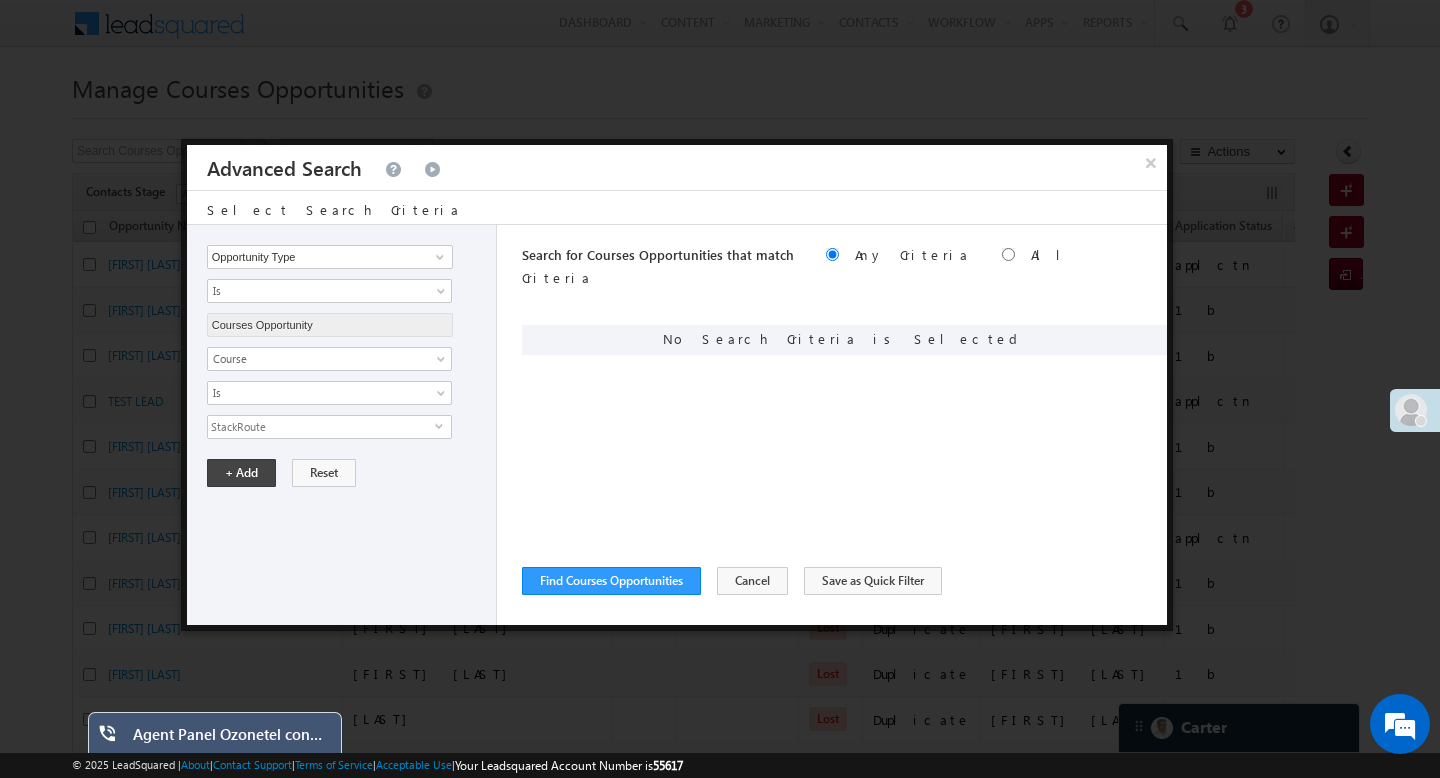 click on "Search for Courses Opportunities that match
Any Criteria
All Criteria
Note that the current triggering entity  is not considered  in the condition
If more than one opportunities are returned, the opportunity which is  most recently created  will be considered.
Descending
Ascending" at bounding box center (844, 266) 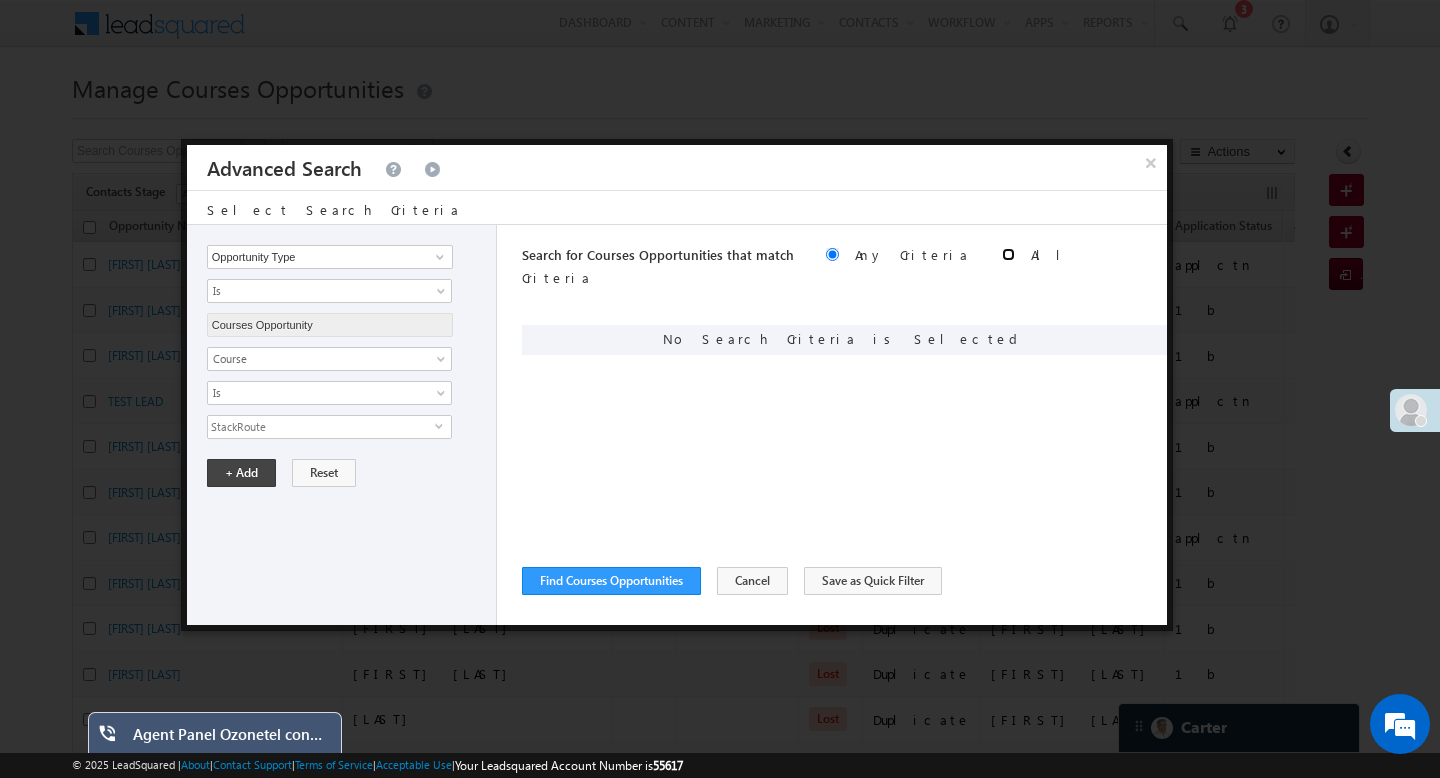 click at bounding box center [1008, 254] 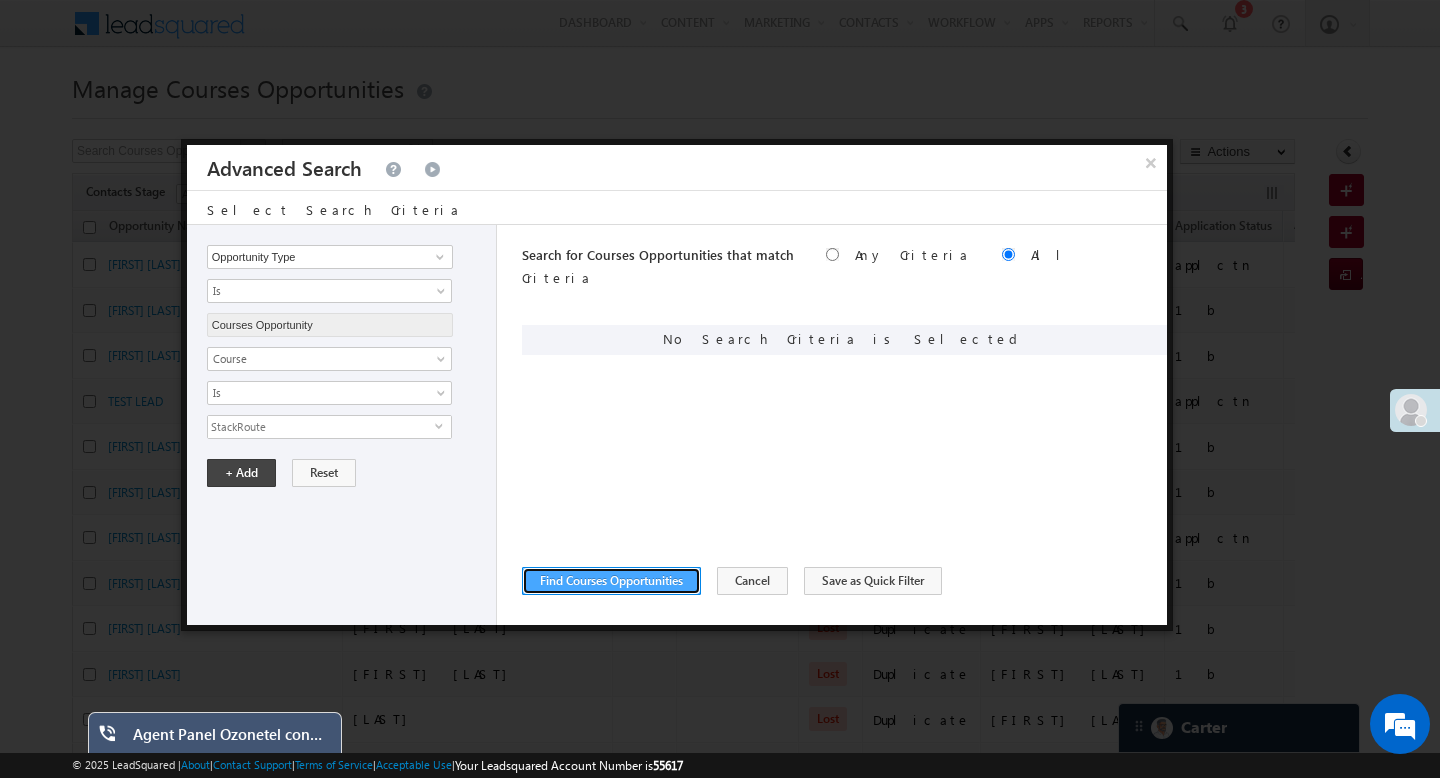 click on "Find Courses Opportunities" at bounding box center [611, 581] 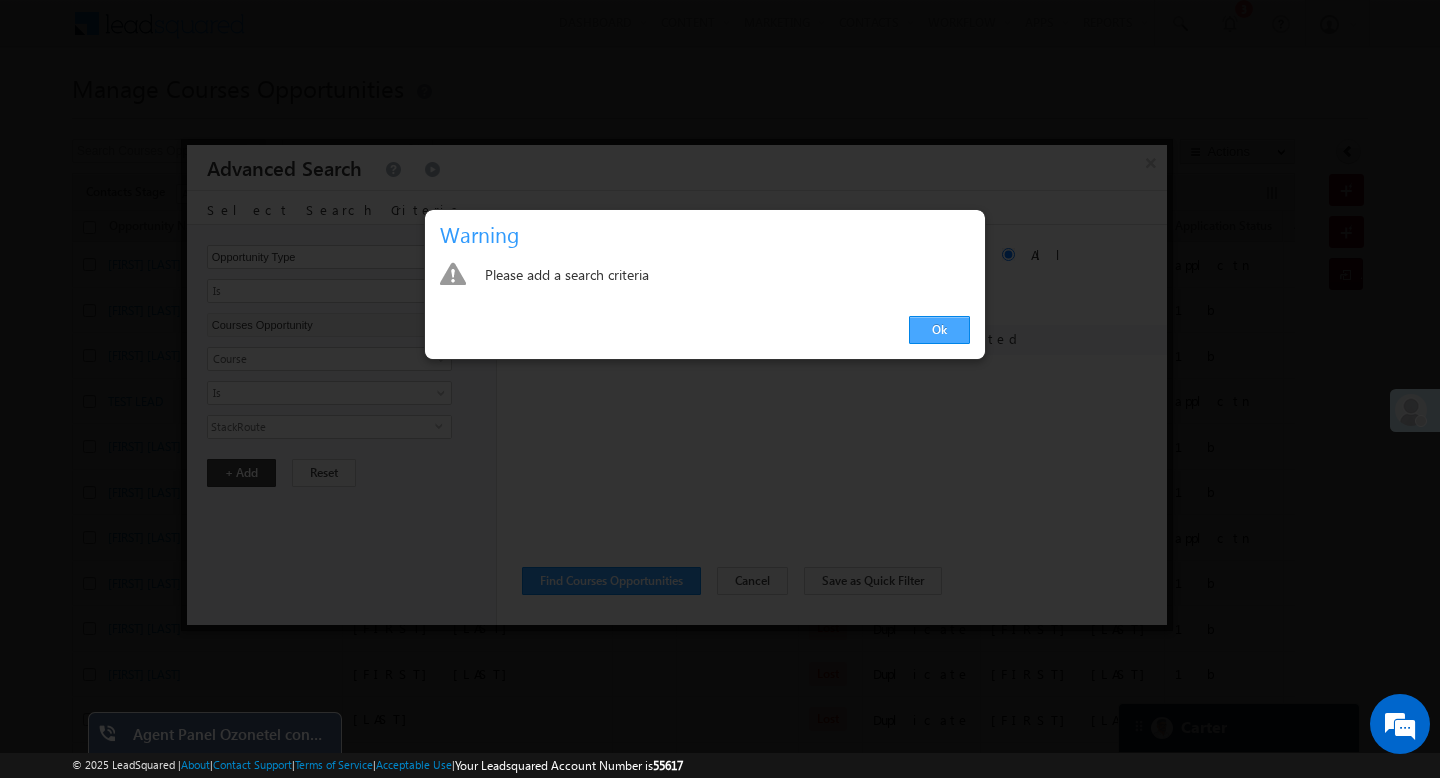 click on "Ok" at bounding box center (939, 330) 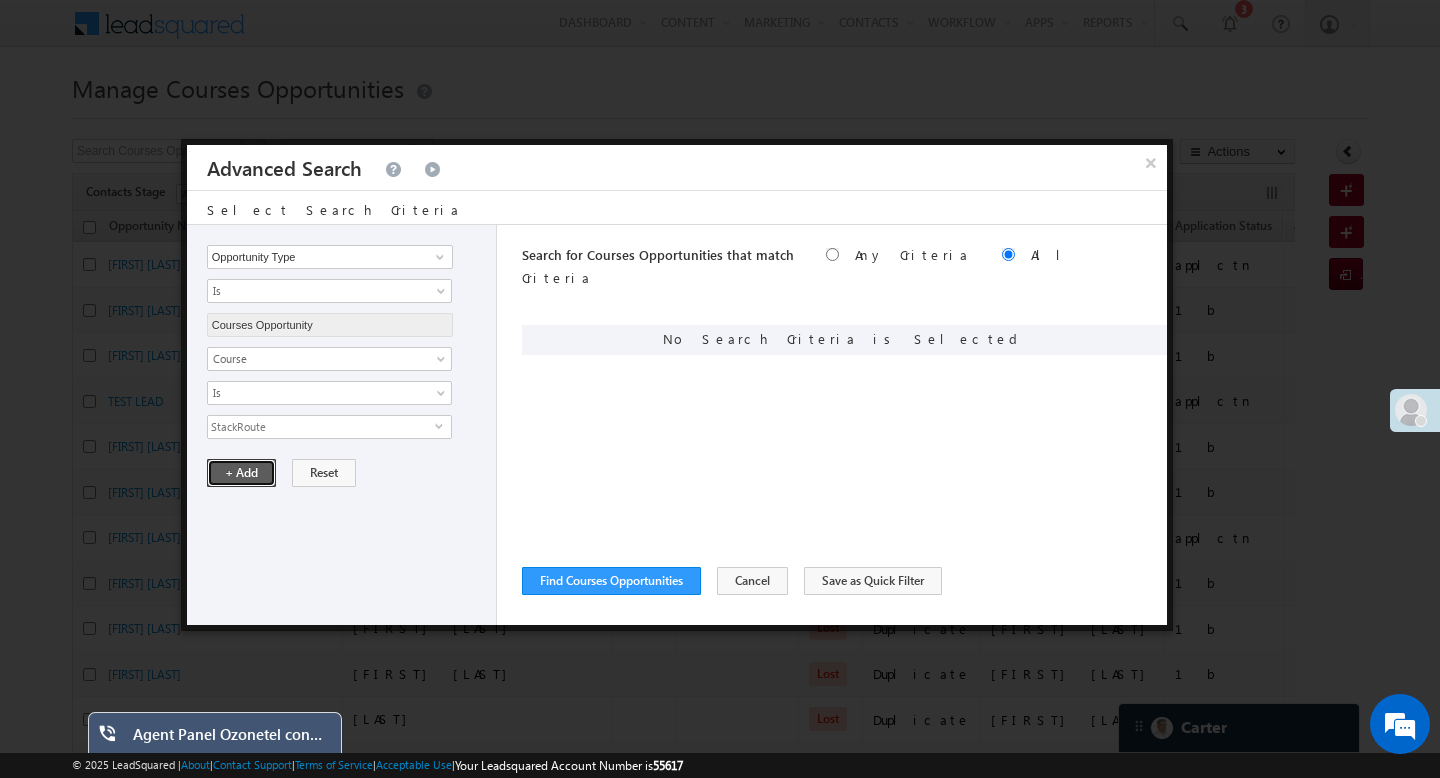 click on "+ Add" at bounding box center [241, 473] 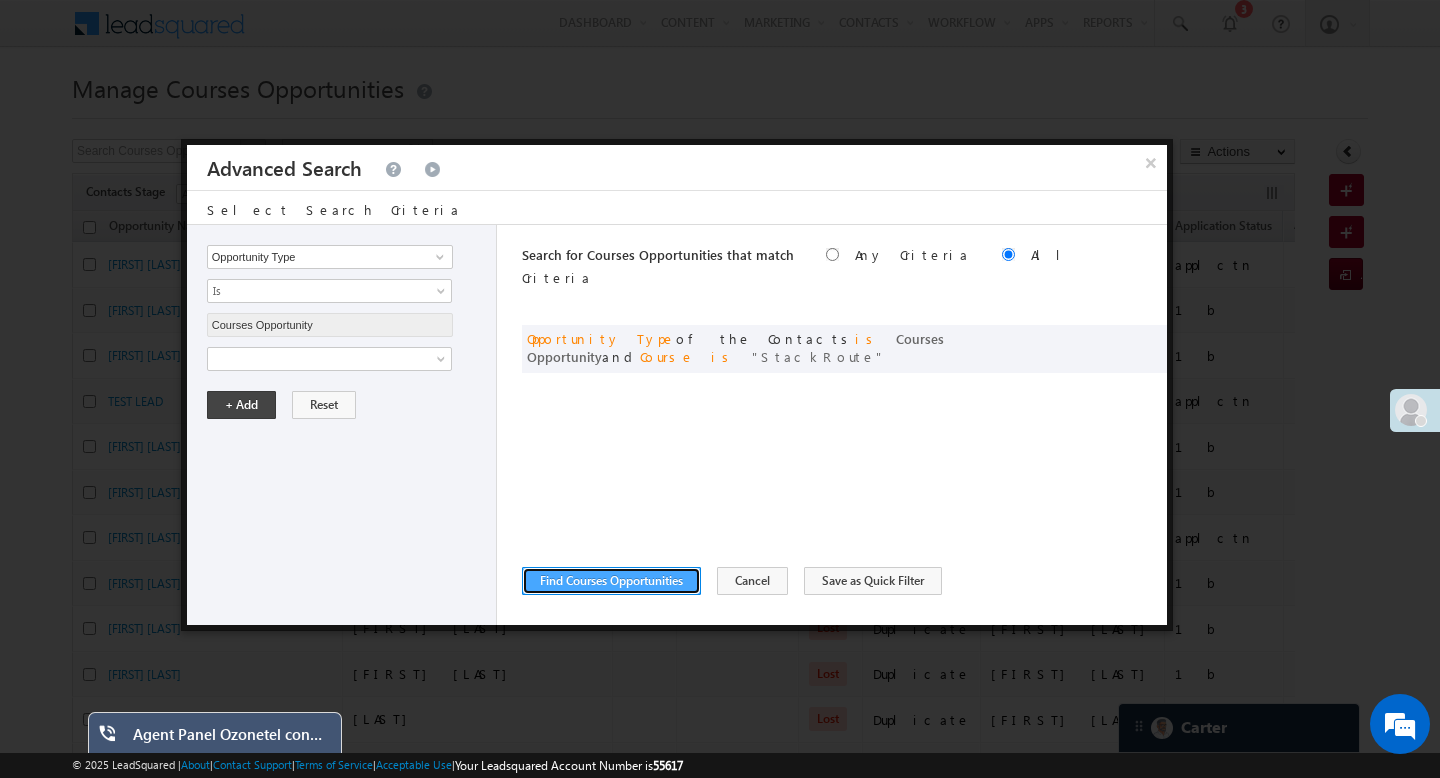 click on "Find Courses Opportunities" at bounding box center (611, 581) 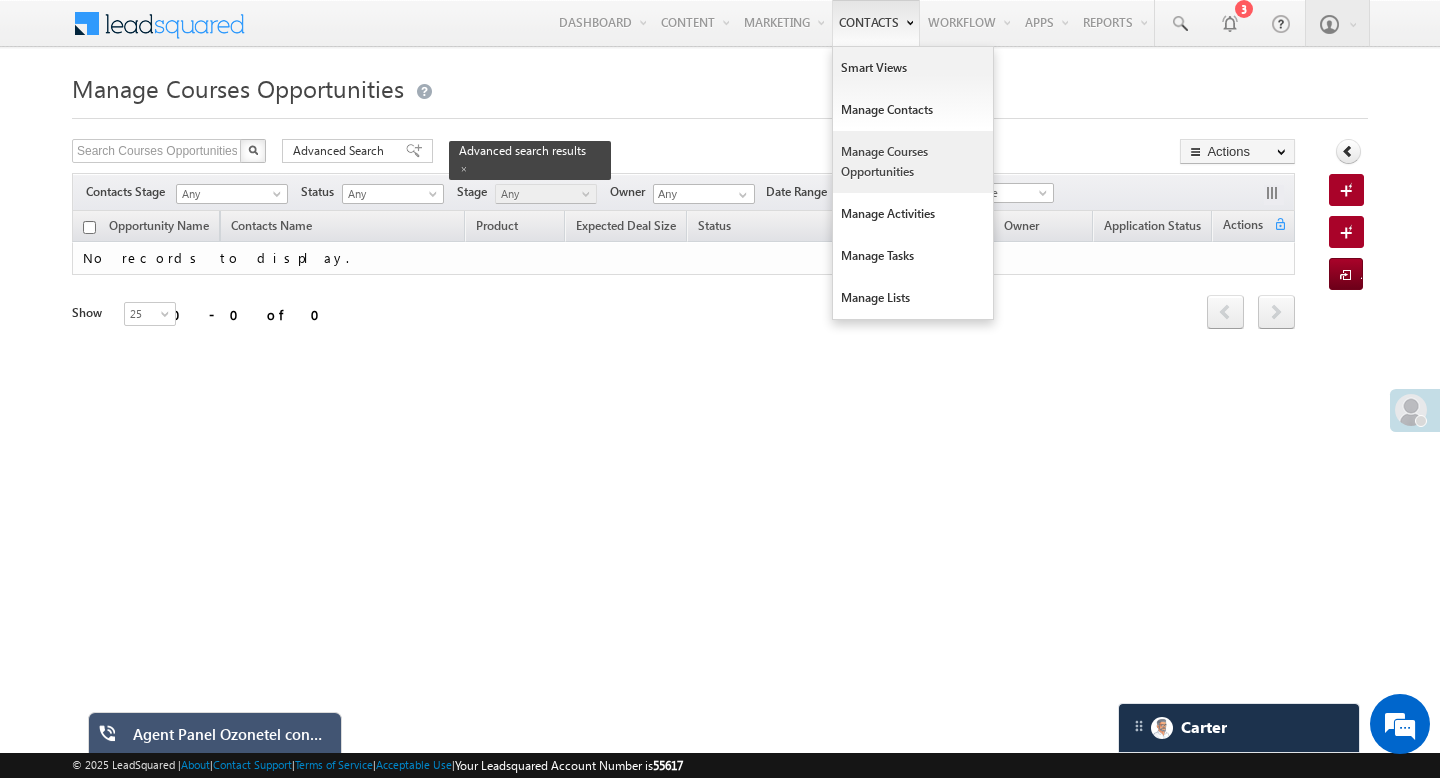 click on "Manage Courses Opportunities" at bounding box center (913, 162) 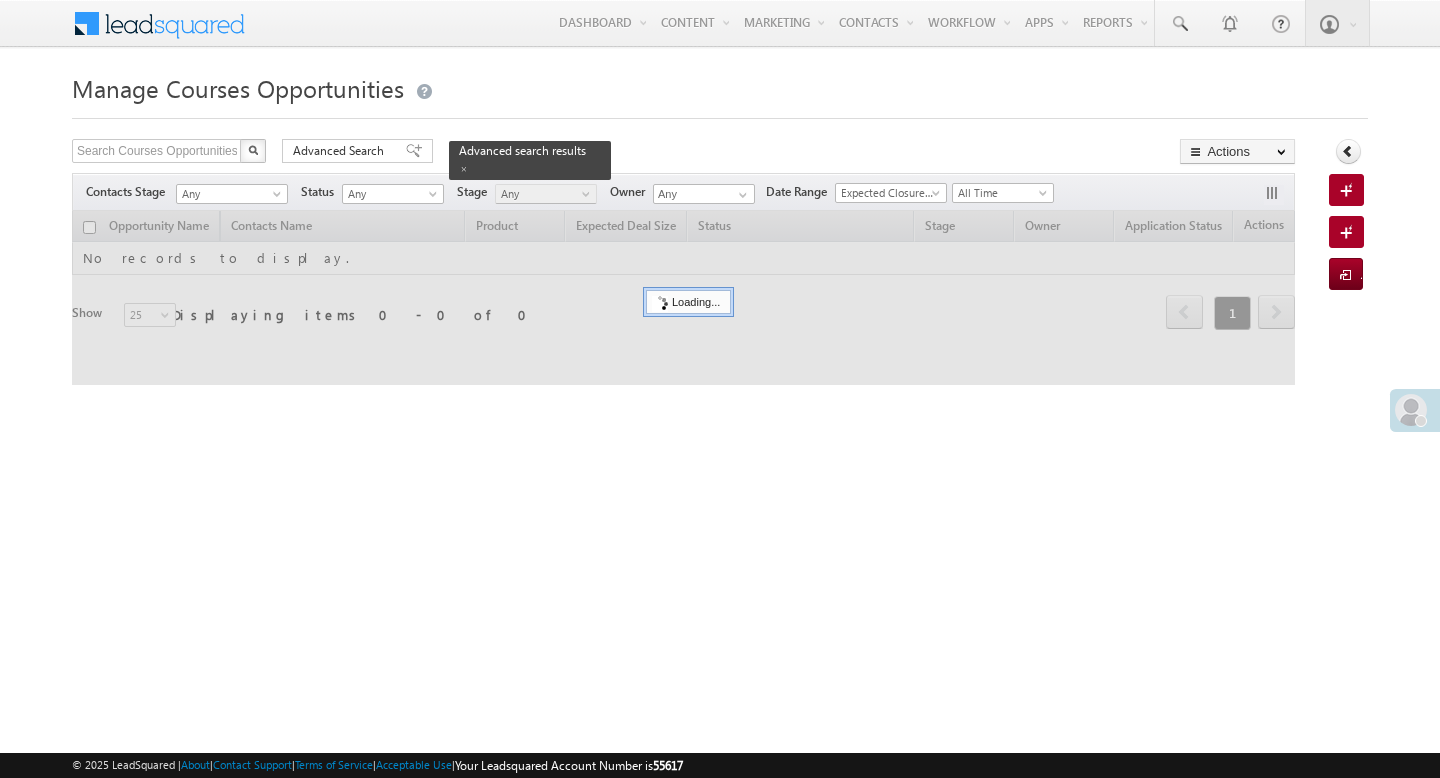 scroll, scrollTop: 0, scrollLeft: 0, axis: both 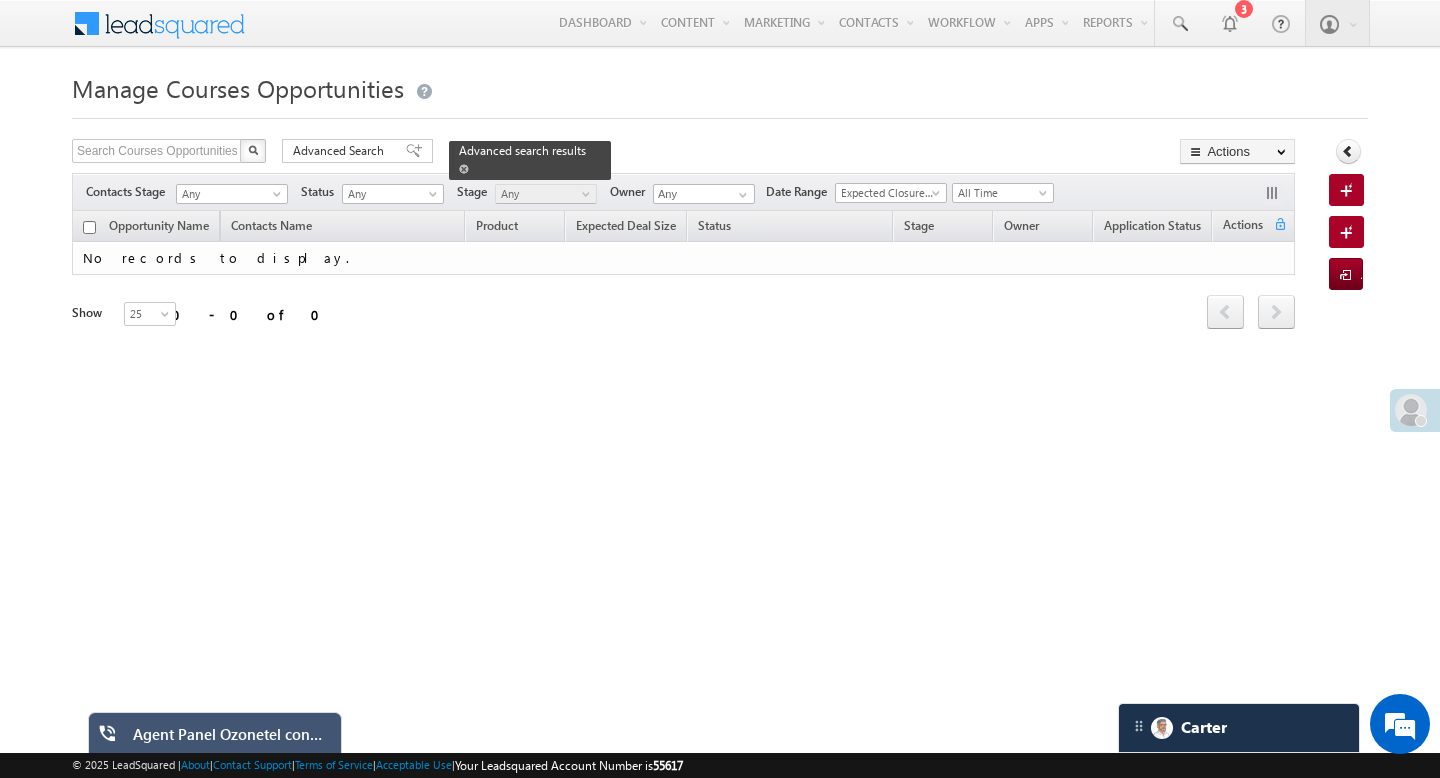 click at bounding box center (464, 169) 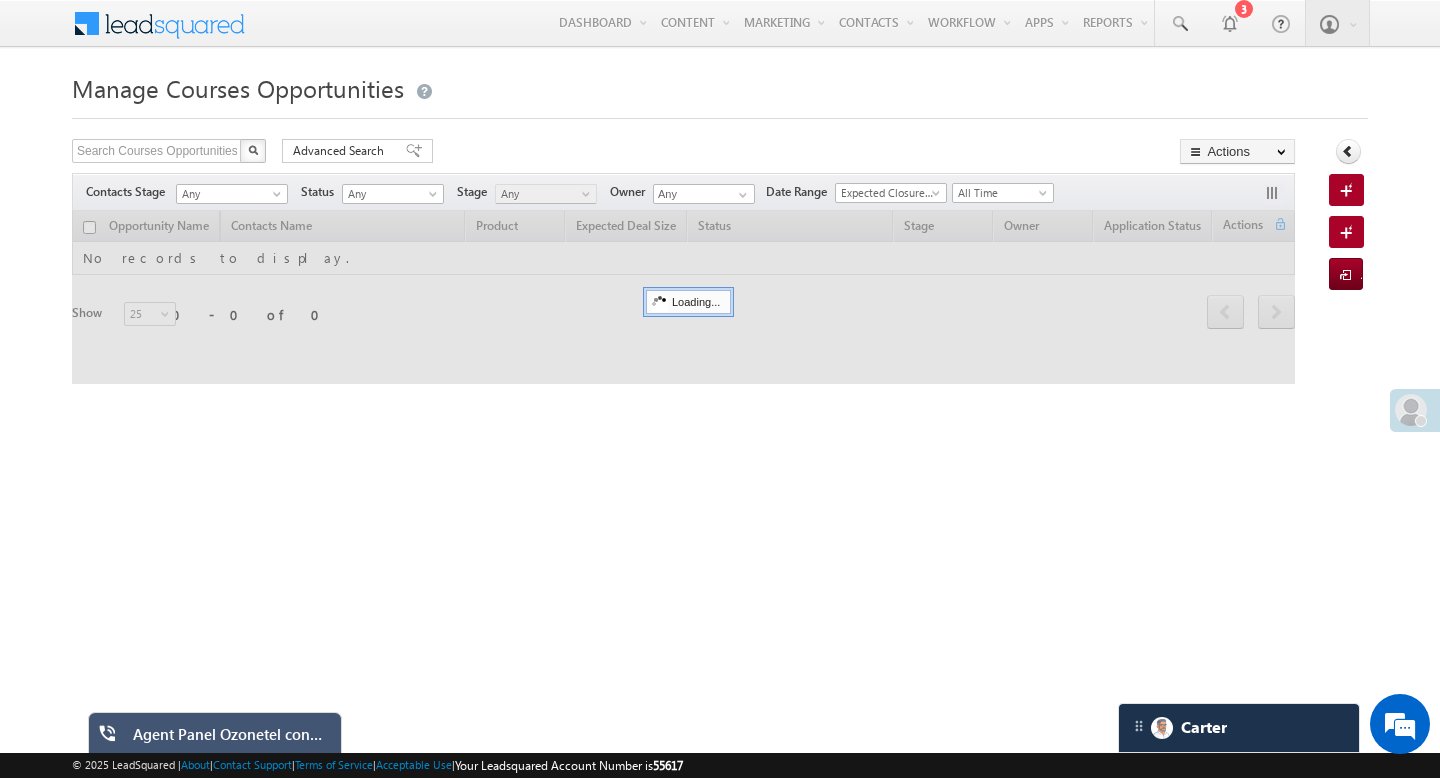 scroll, scrollTop: 0, scrollLeft: 0, axis: both 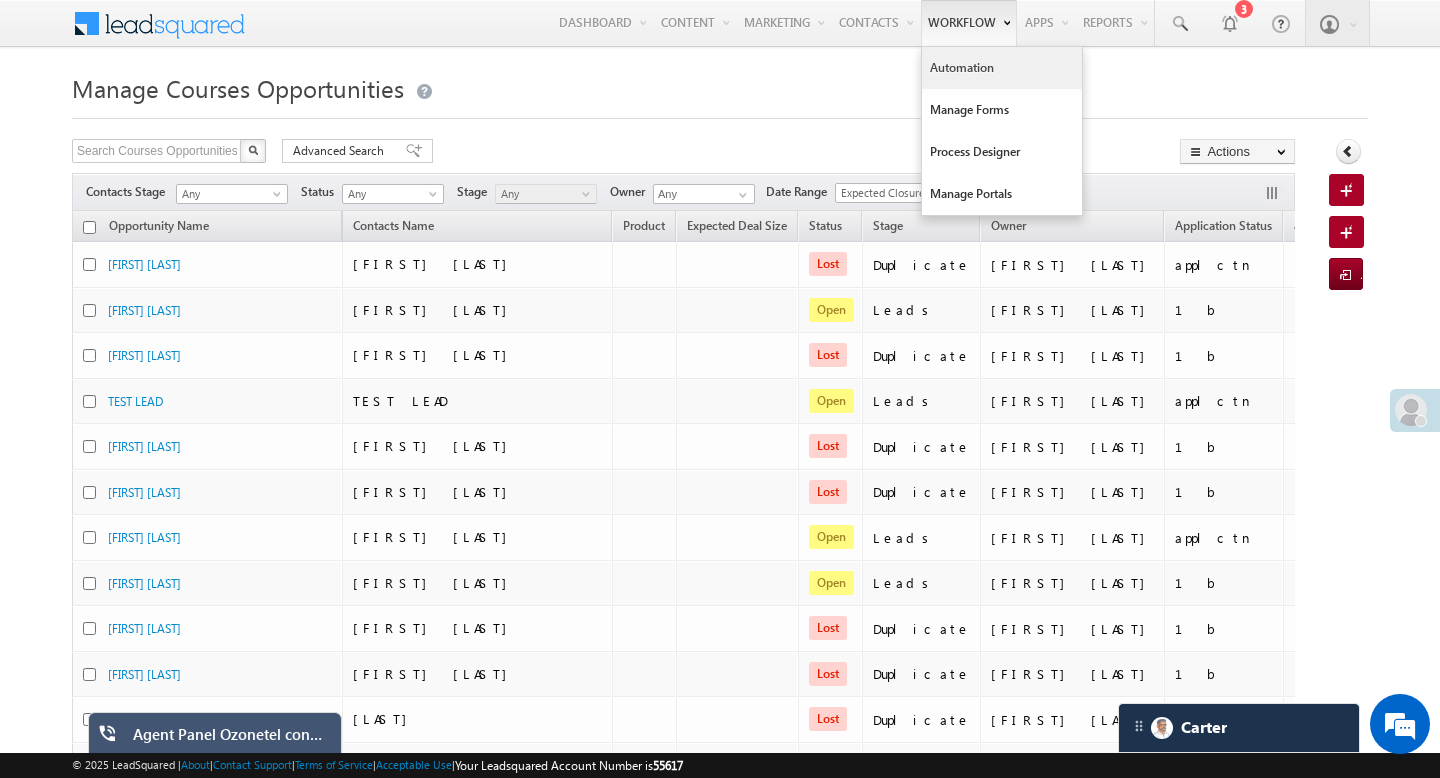 click on "Automation" at bounding box center [1002, 68] 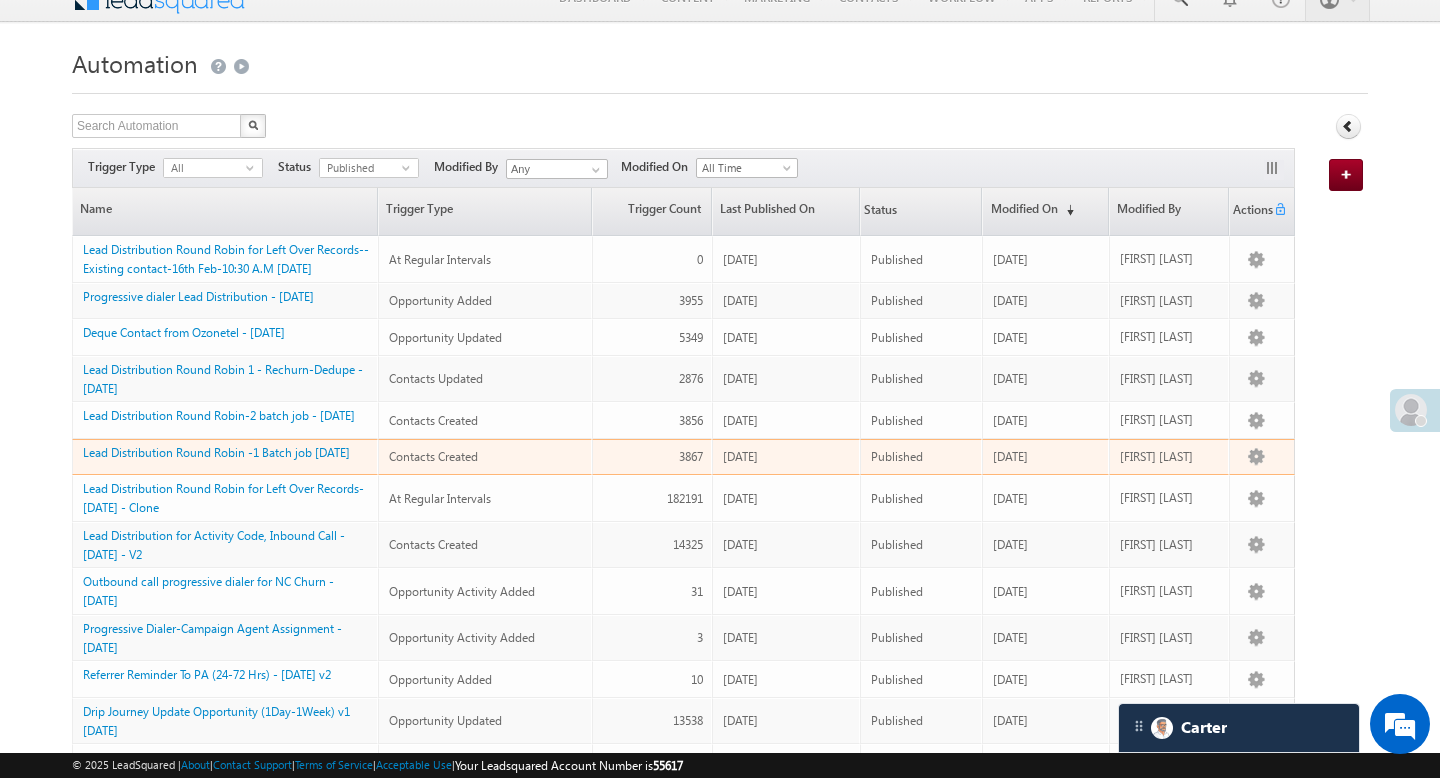 scroll, scrollTop: 26, scrollLeft: 0, axis: vertical 